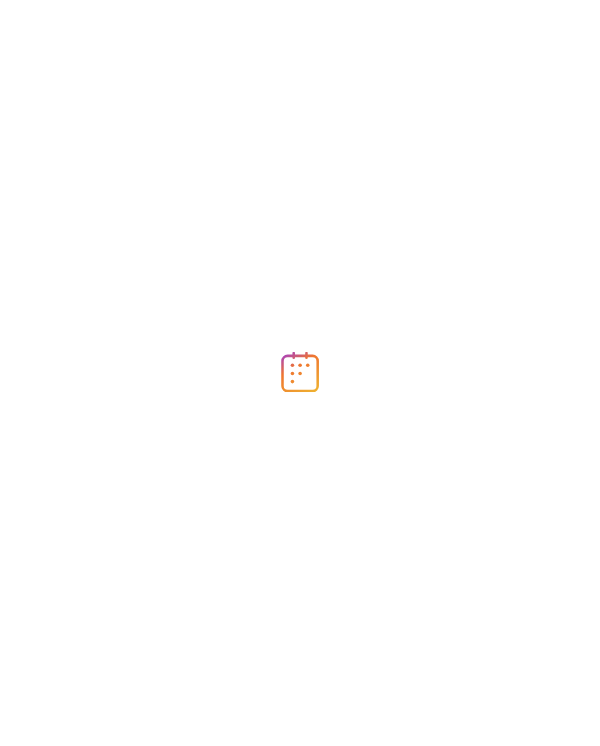 scroll, scrollTop: 0, scrollLeft: 0, axis: both 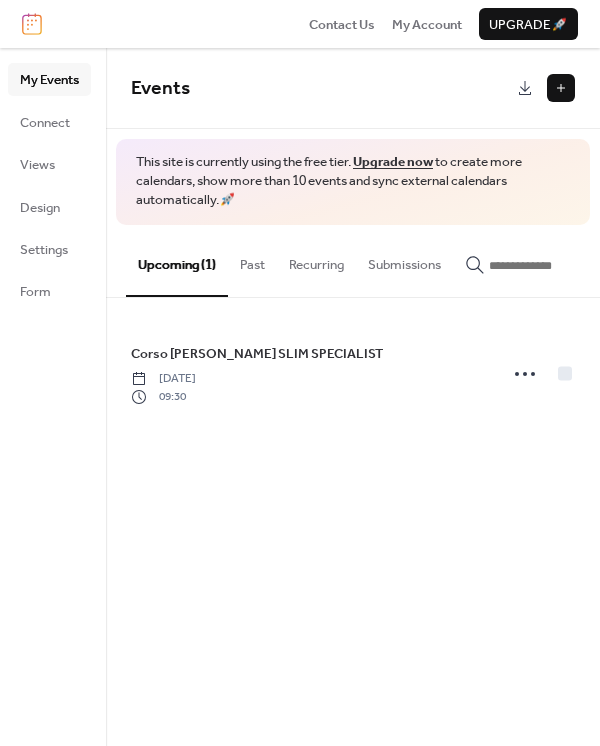 click on "Events" at bounding box center (321, 89) 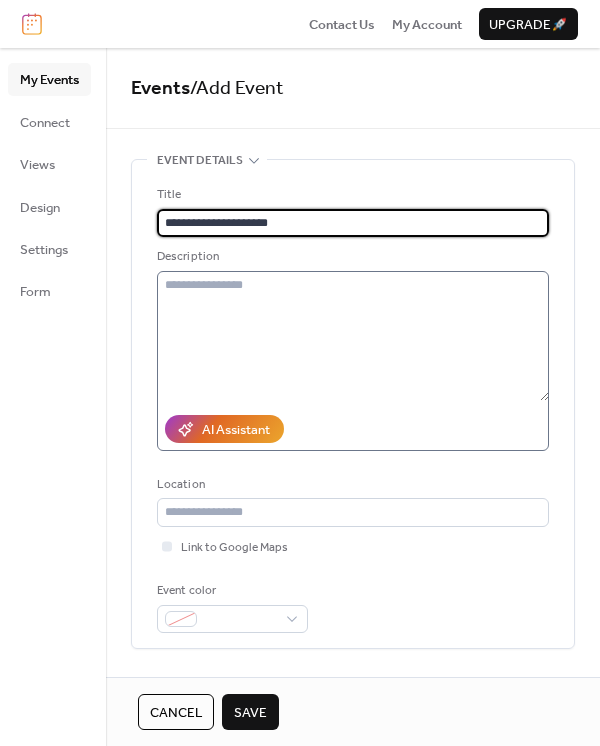 type on "**********" 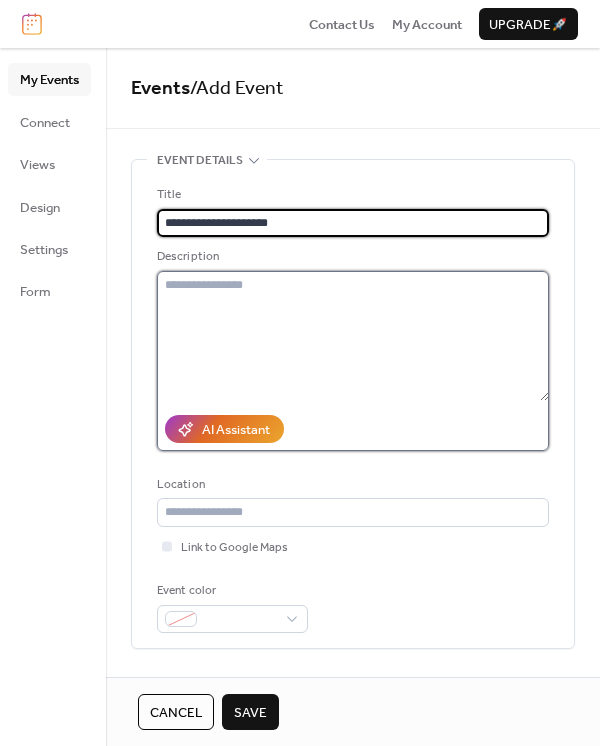 click at bounding box center (353, 336) 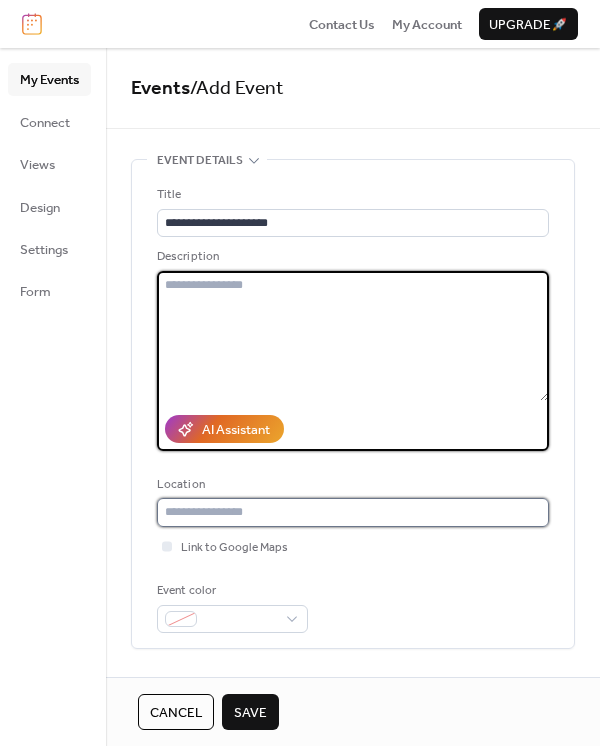 click at bounding box center [353, 512] 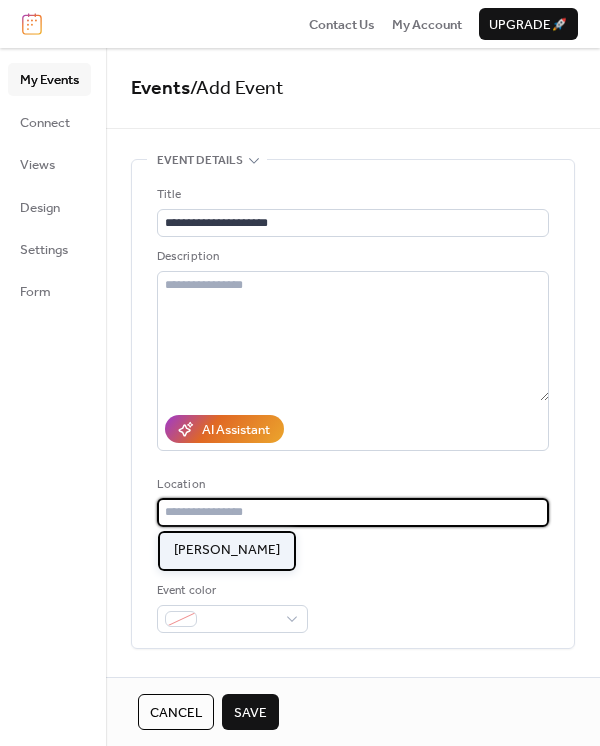 click on "[PERSON_NAME]" at bounding box center (227, 550) 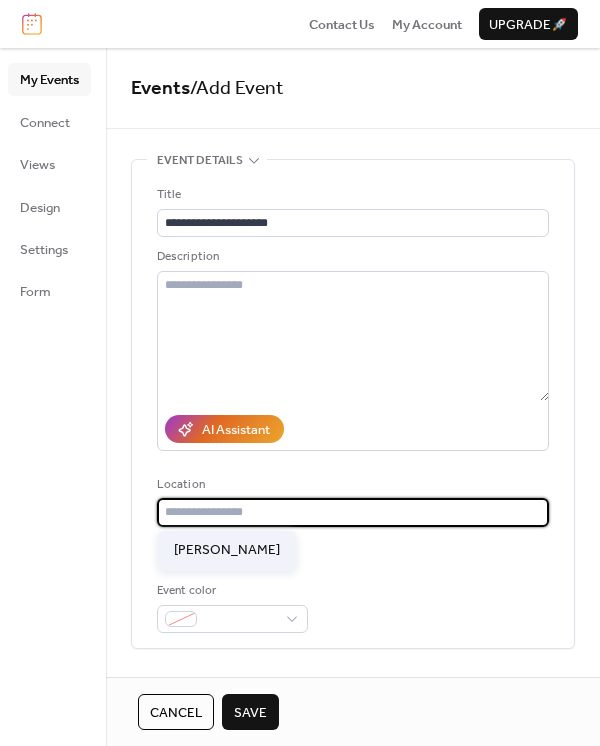 type on "**********" 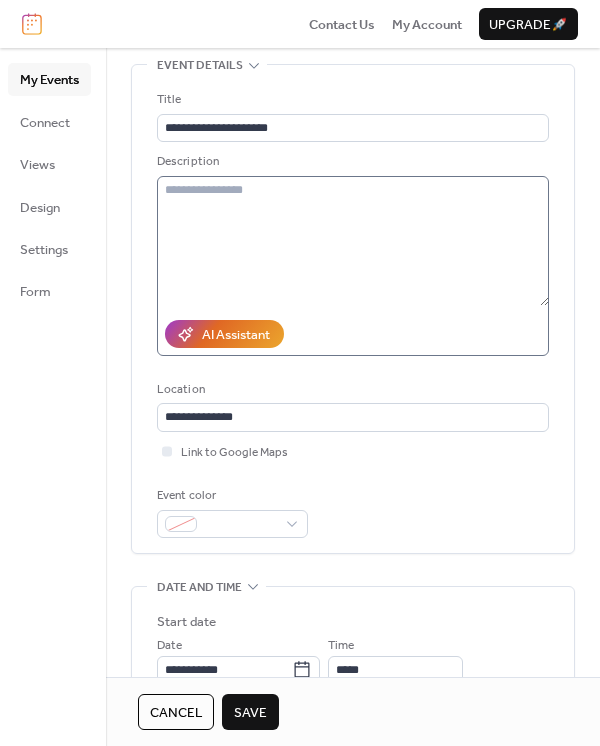 scroll, scrollTop: 222, scrollLeft: 0, axis: vertical 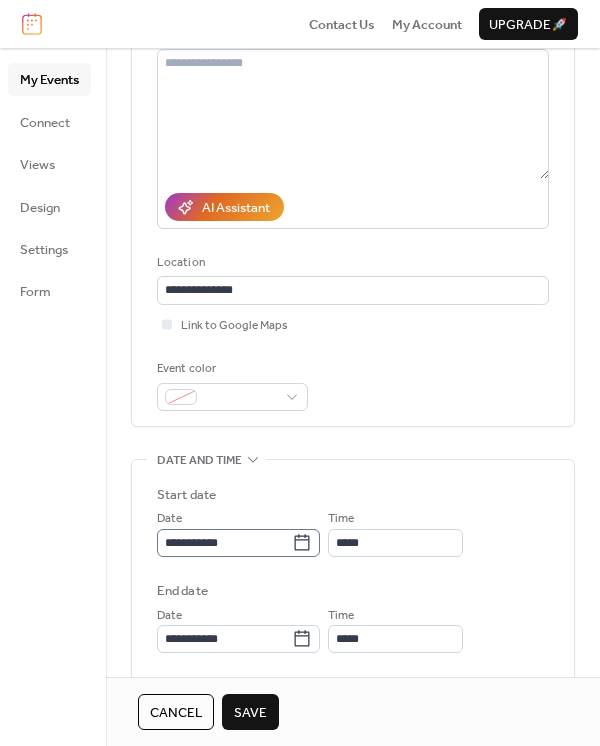 click 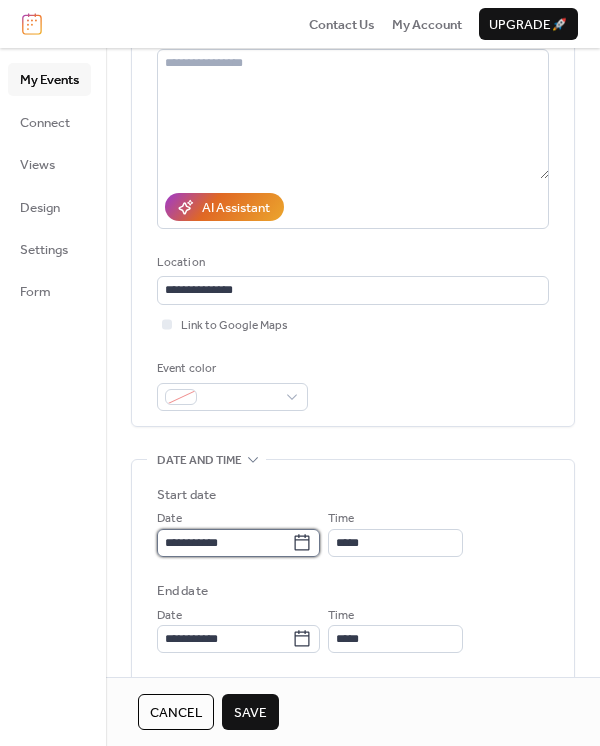 click on "**********" at bounding box center (224, 543) 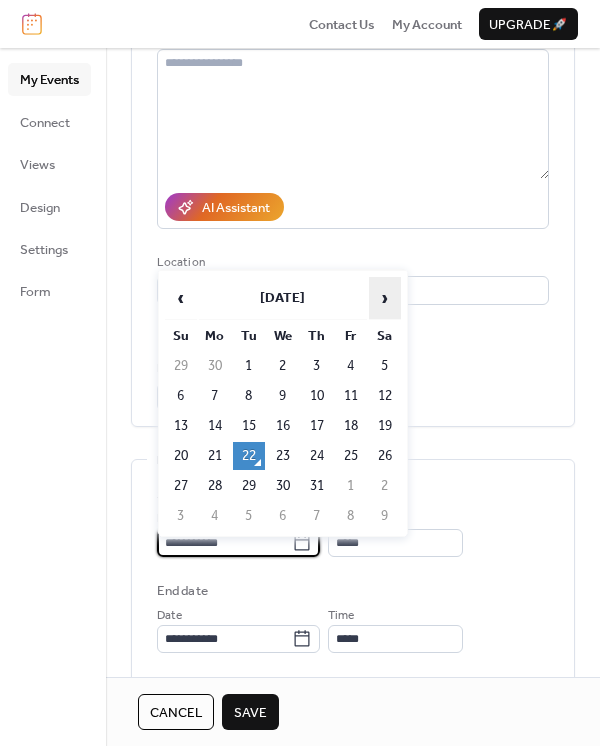 click on "›" at bounding box center (385, 298) 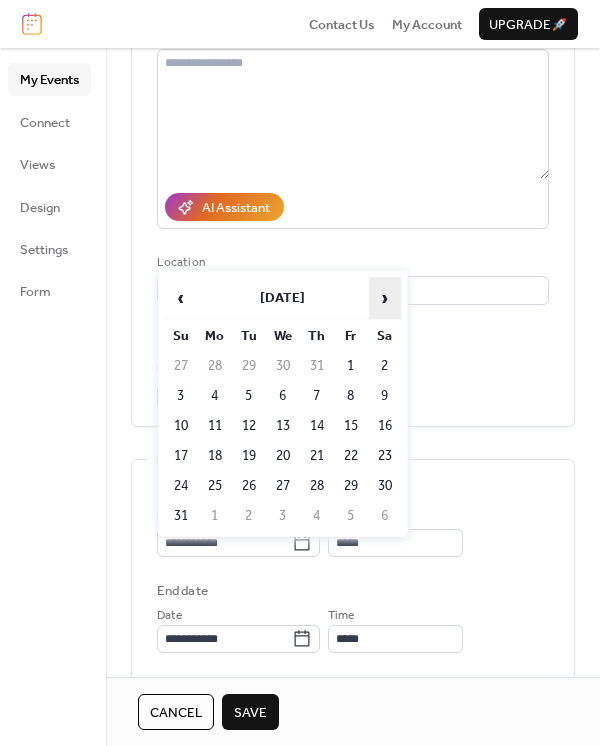 click on "›" at bounding box center [385, 298] 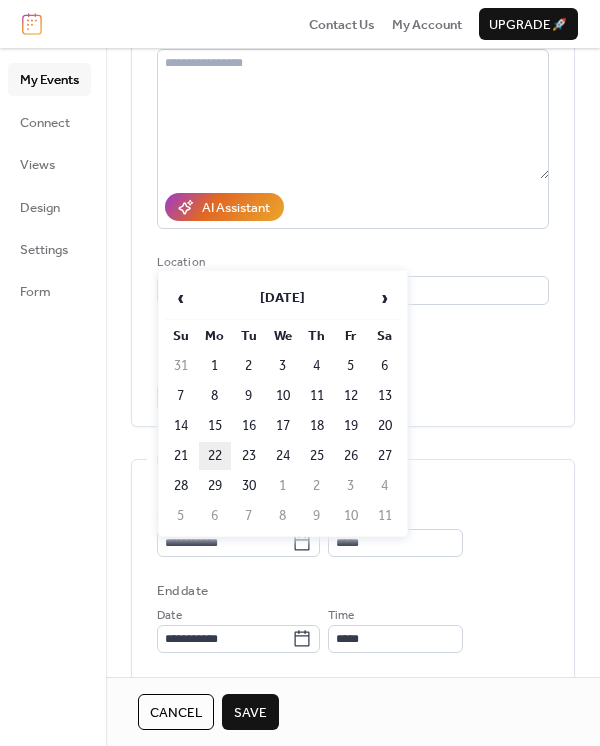 click on "22" at bounding box center [215, 456] 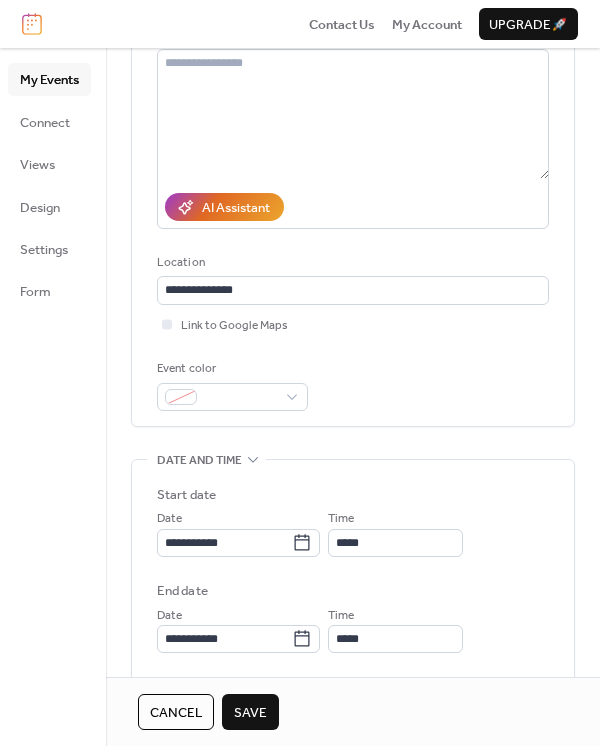 type on "**********" 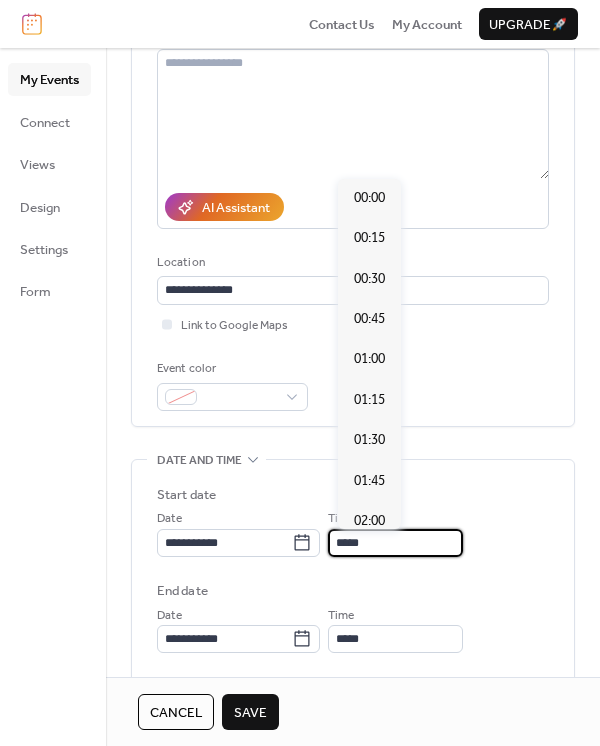 click on "*****" at bounding box center [395, 543] 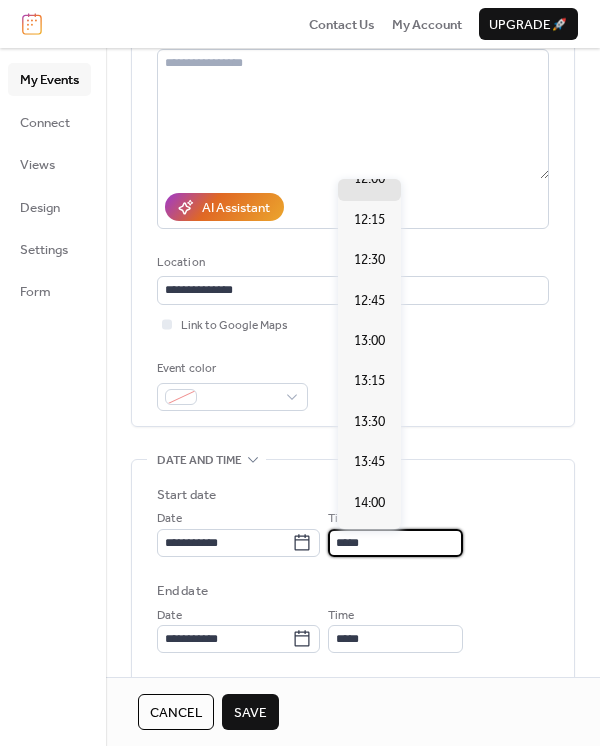 drag, startPoint x: 381, startPoint y: 545, endPoint x: 340, endPoint y: 547, distance: 41.04875 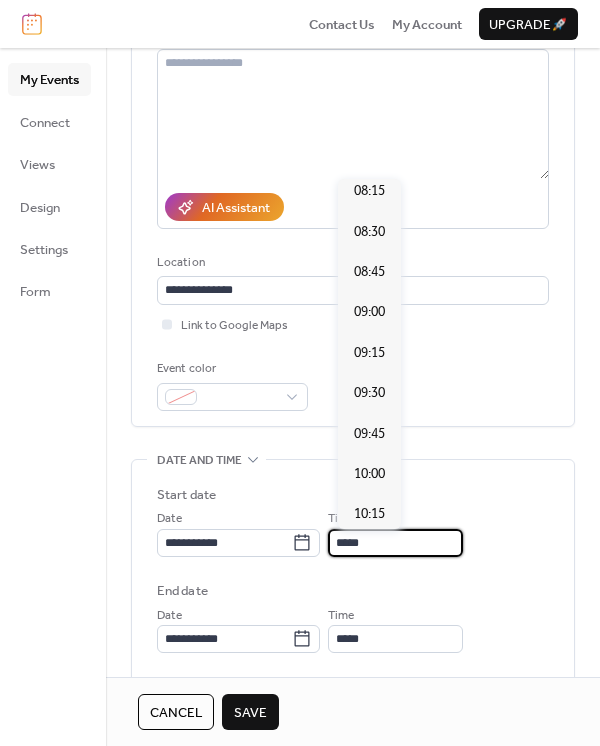 scroll, scrollTop: 1292, scrollLeft: 0, axis: vertical 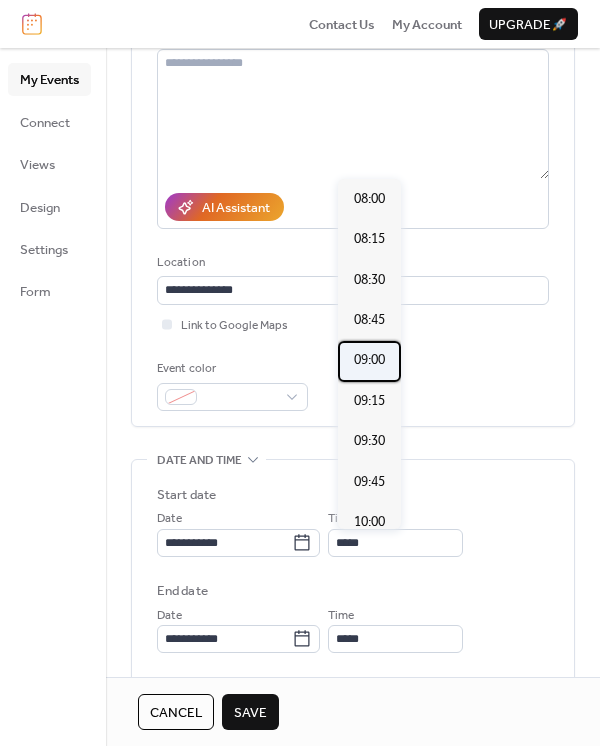 click on "09:00" at bounding box center (369, 360) 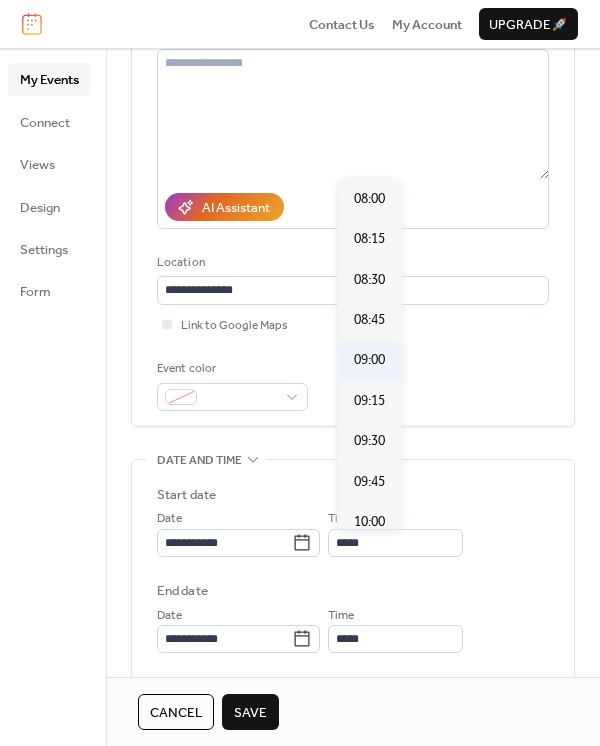 type on "*****" 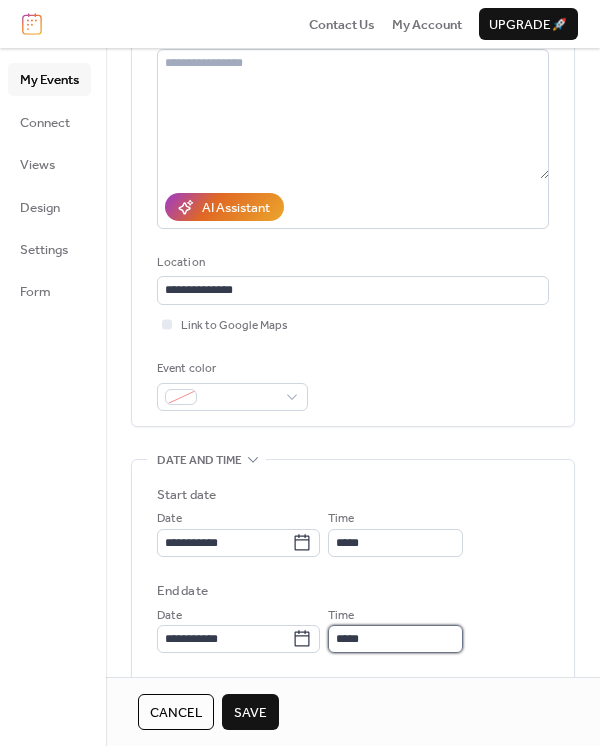 click on "*****" at bounding box center [395, 639] 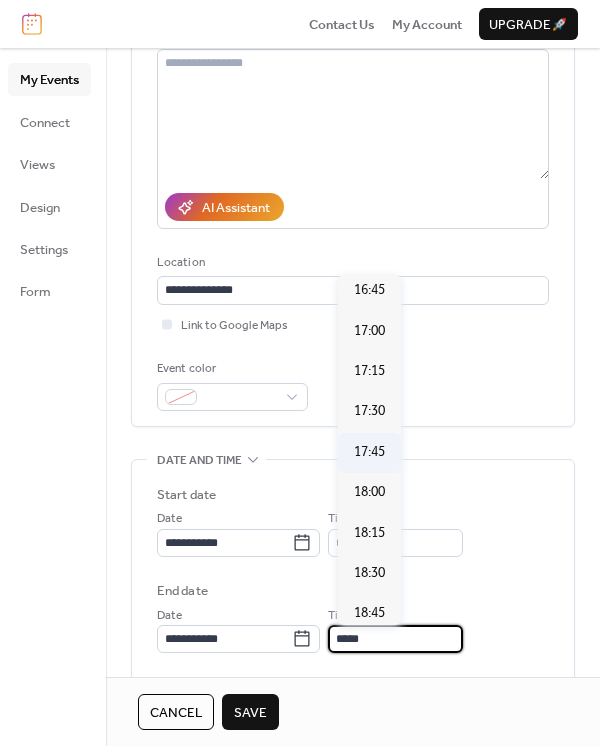 scroll, scrollTop: 1222, scrollLeft: 0, axis: vertical 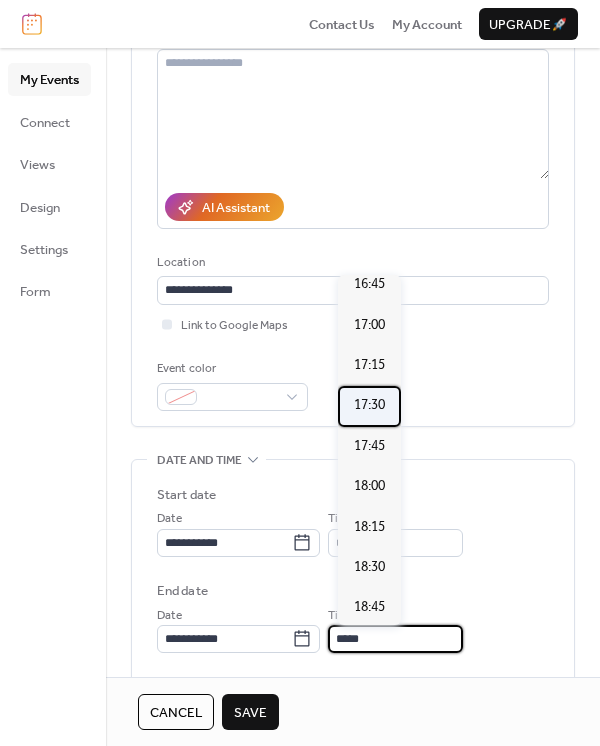 click on "17:30" at bounding box center (369, 406) 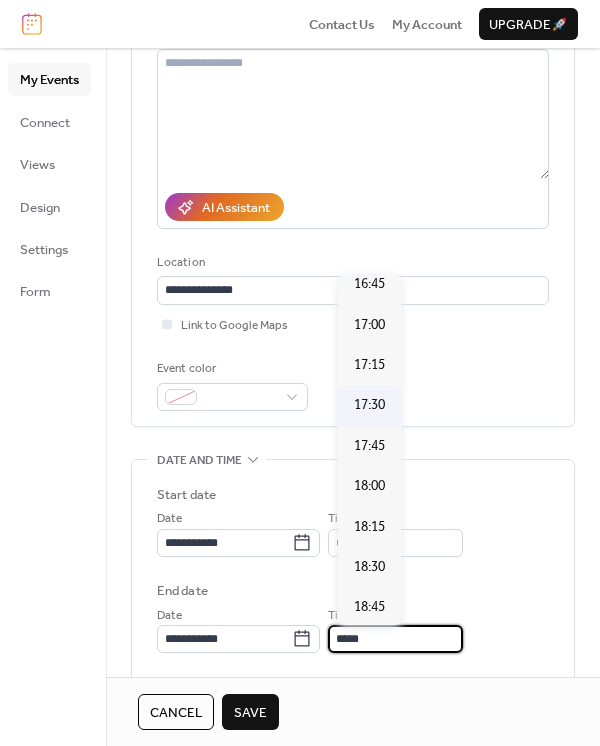 type on "*****" 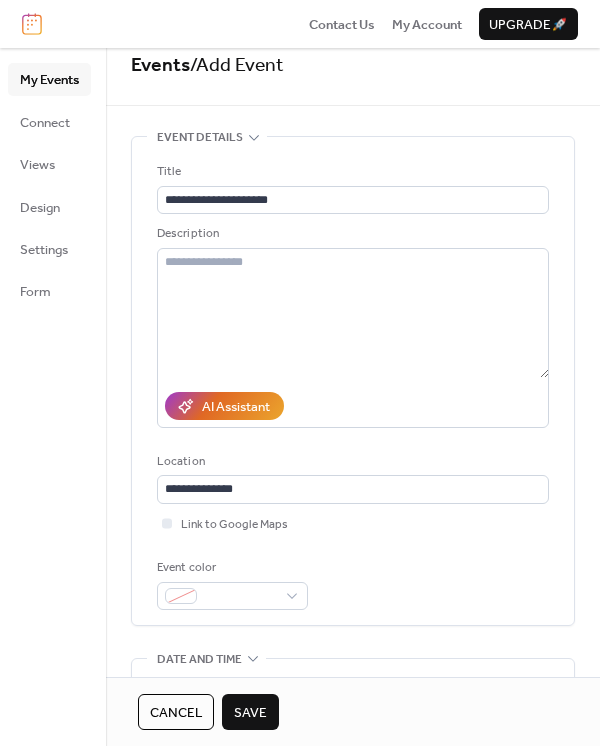 scroll, scrollTop: 0, scrollLeft: 0, axis: both 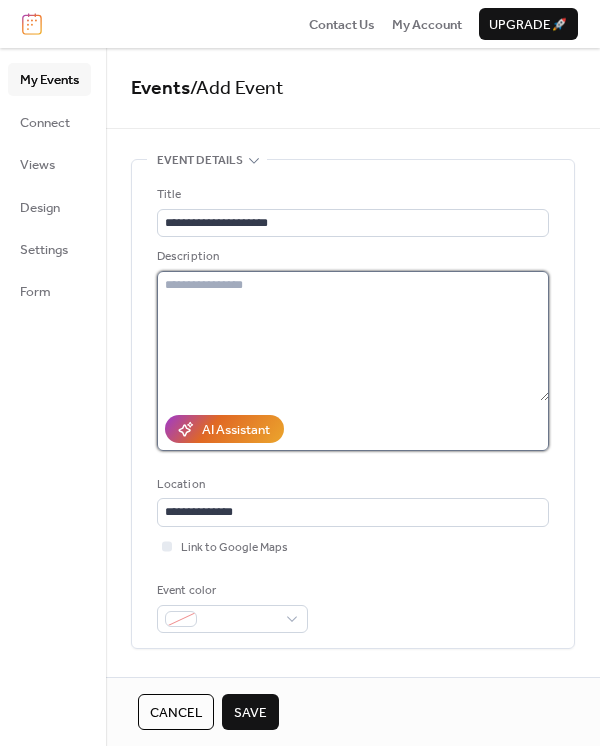 click at bounding box center (353, 336) 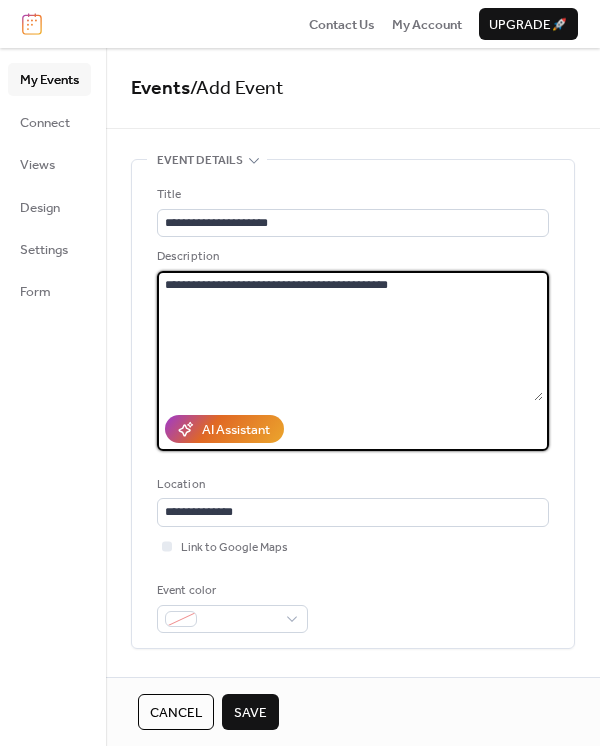 drag, startPoint x: 437, startPoint y: 281, endPoint x: 166, endPoint y: 287, distance: 271.0664 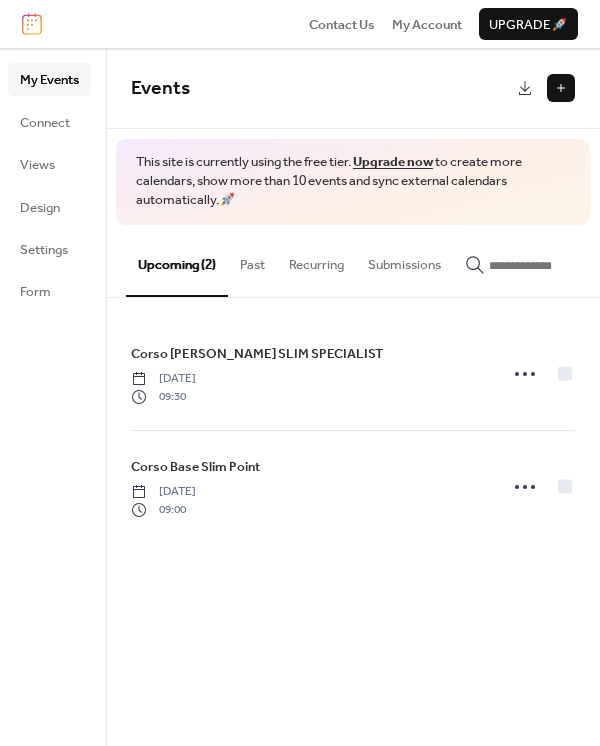 click at bounding box center [561, 88] 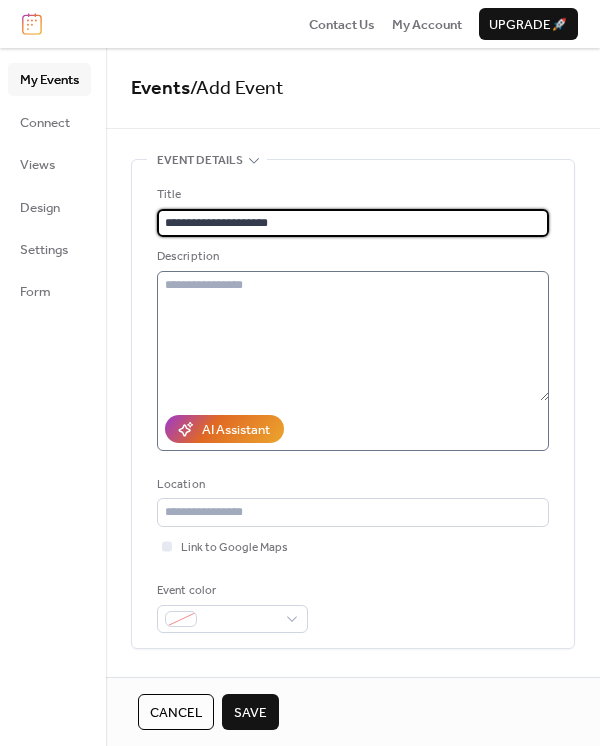 type on "**********" 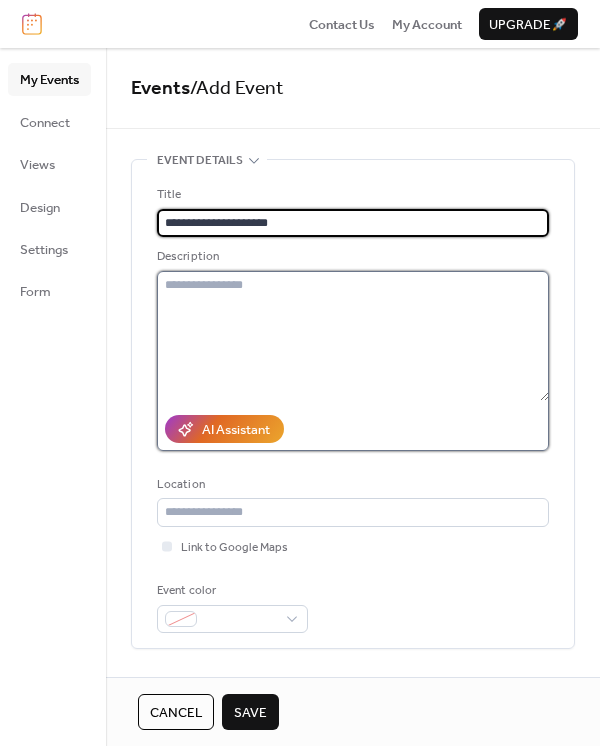 click at bounding box center (353, 336) 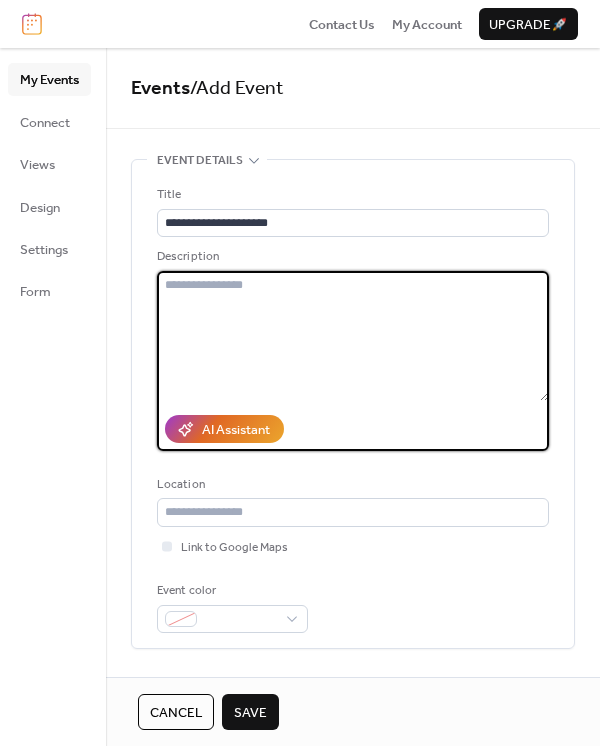 paste on "**********" 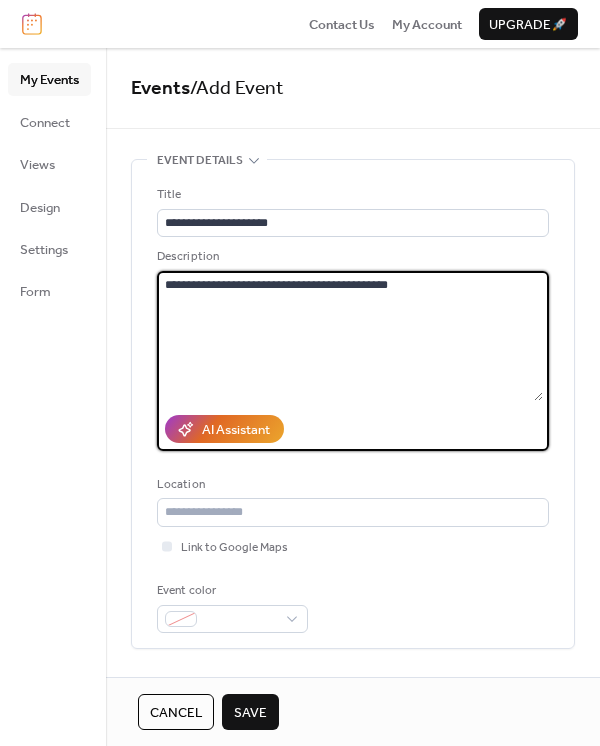 scroll, scrollTop: 222, scrollLeft: 0, axis: vertical 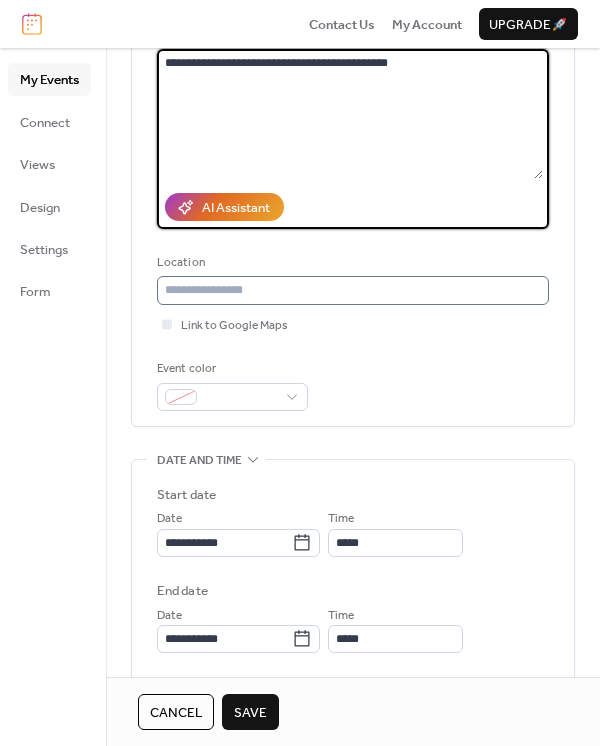 type on "**********" 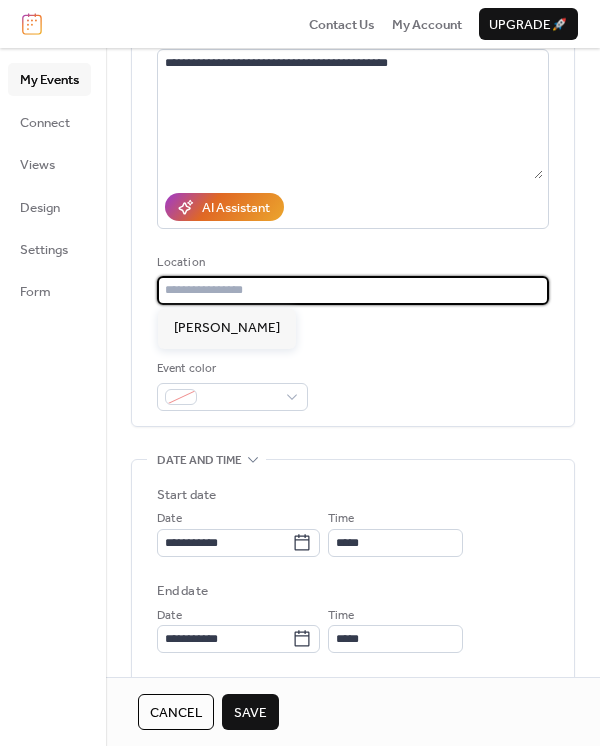 click at bounding box center (353, 290) 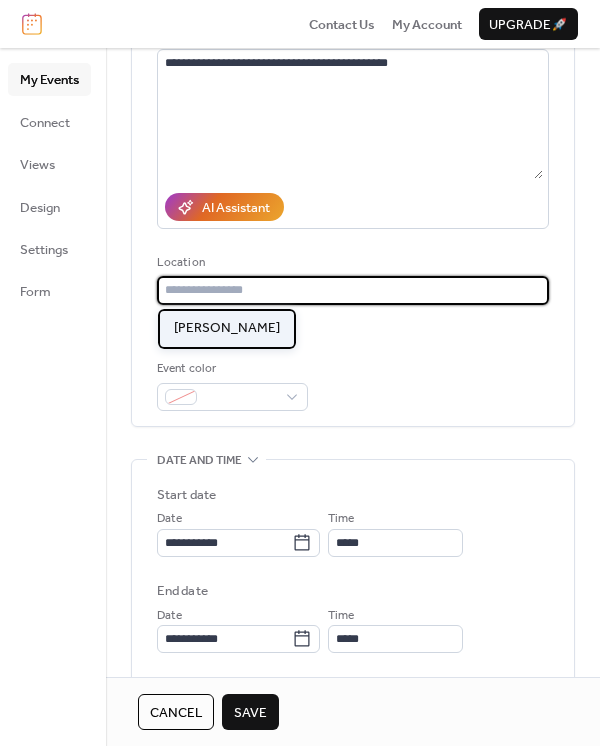 click on "[PERSON_NAME]" at bounding box center (227, 328) 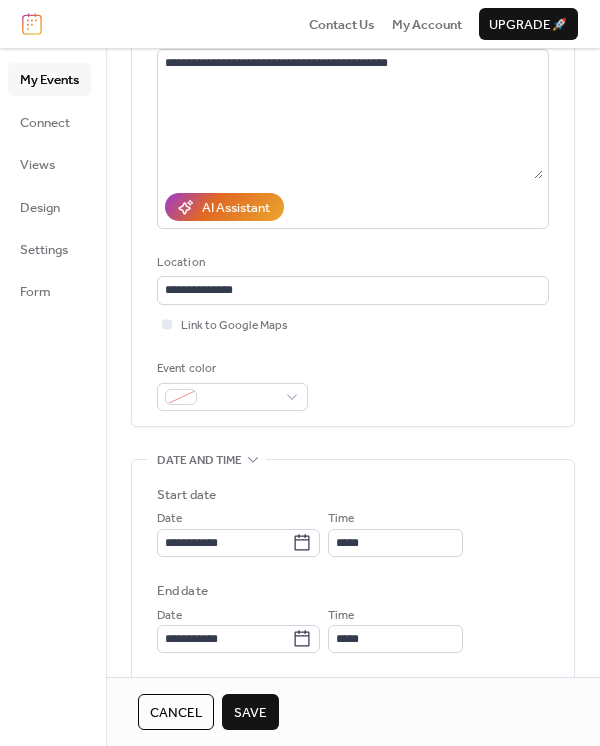 type on "**********" 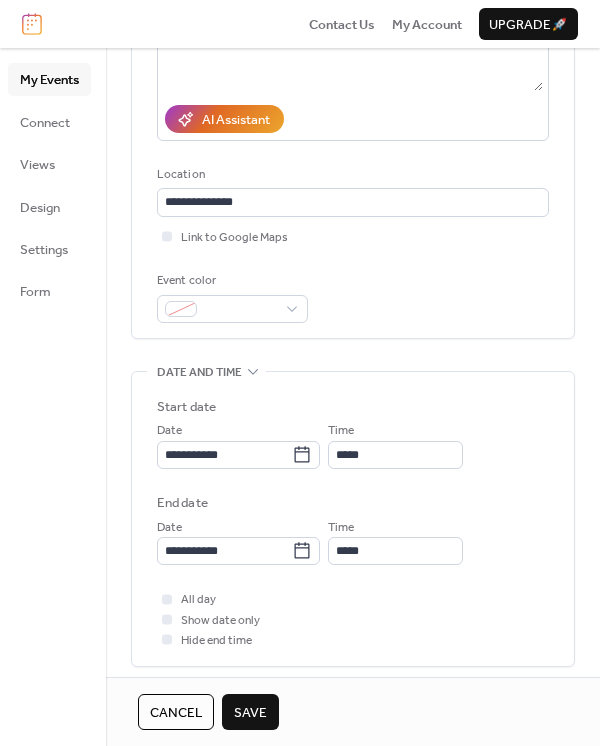 scroll, scrollTop: 444, scrollLeft: 0, axis: vertical 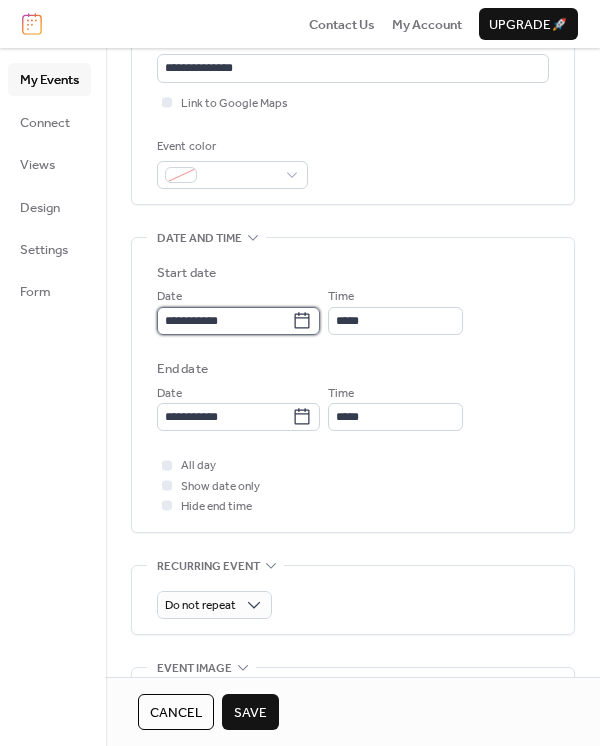 click on "**********" at bounding box center [224, 321] 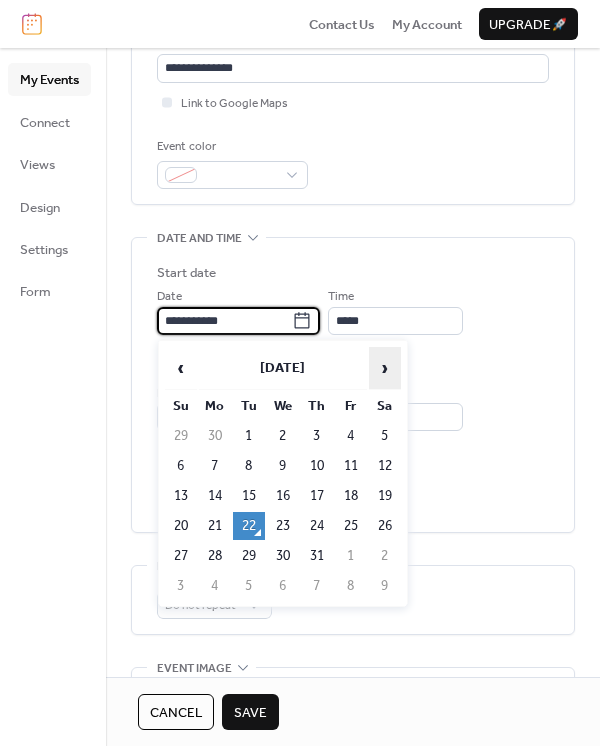 click on "›" at bounding box center [385, 368] 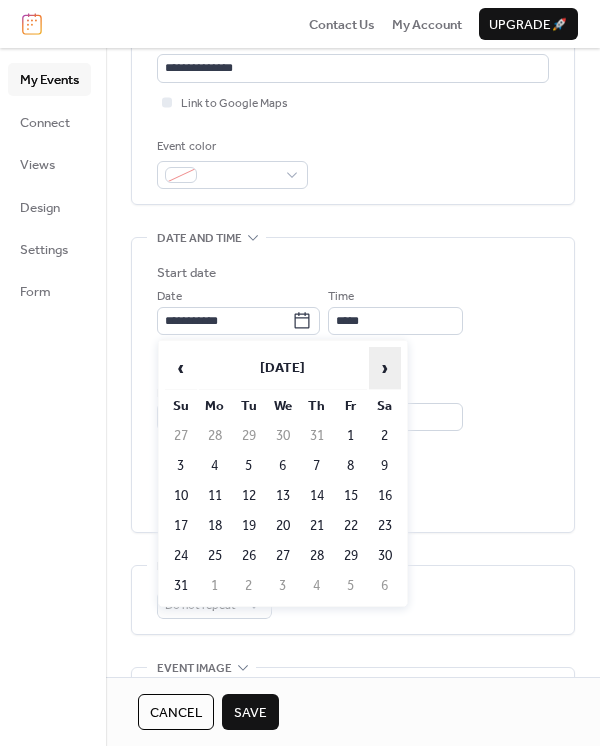 click on "›" at bounding box center [385, 368] 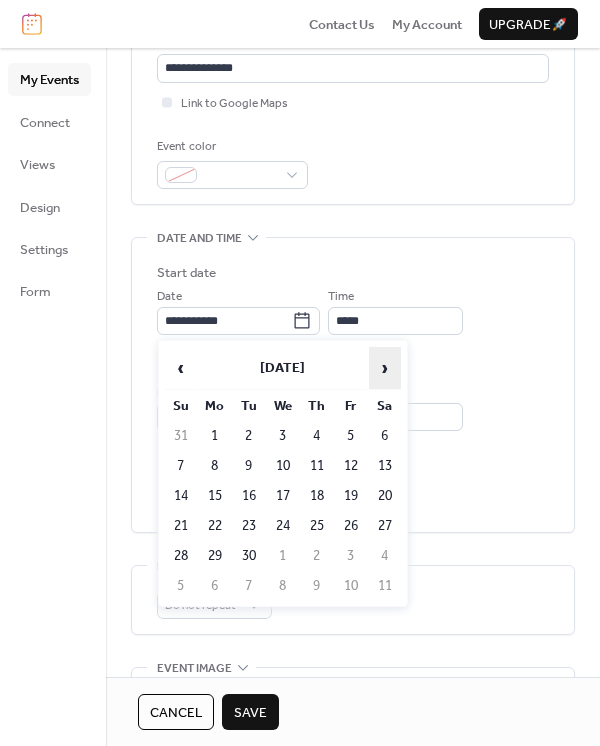 click on "›" at bounding box center (385, 368) 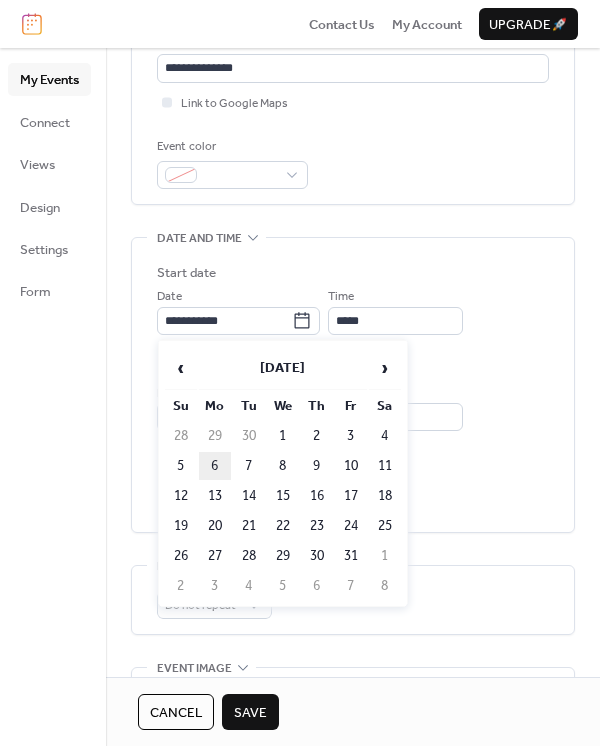 click on "6" at bounding box center (215, 466) 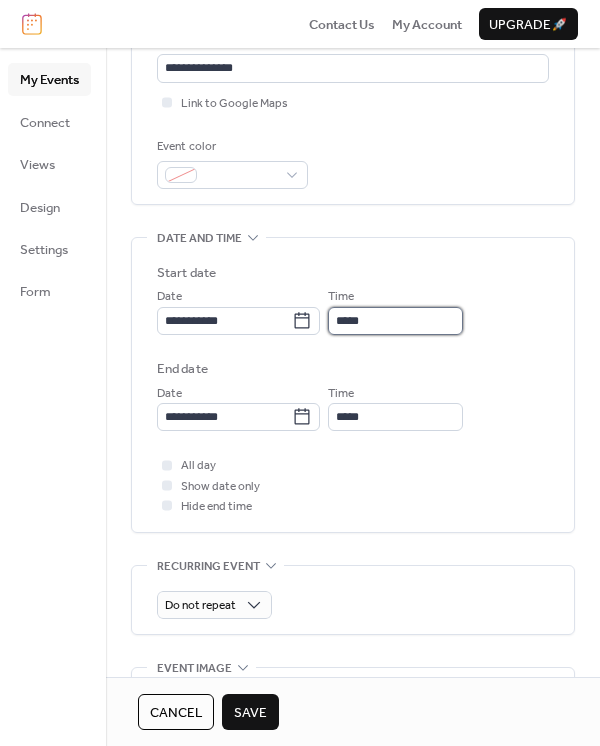 click on "*****" at bounding box center (395, 321) 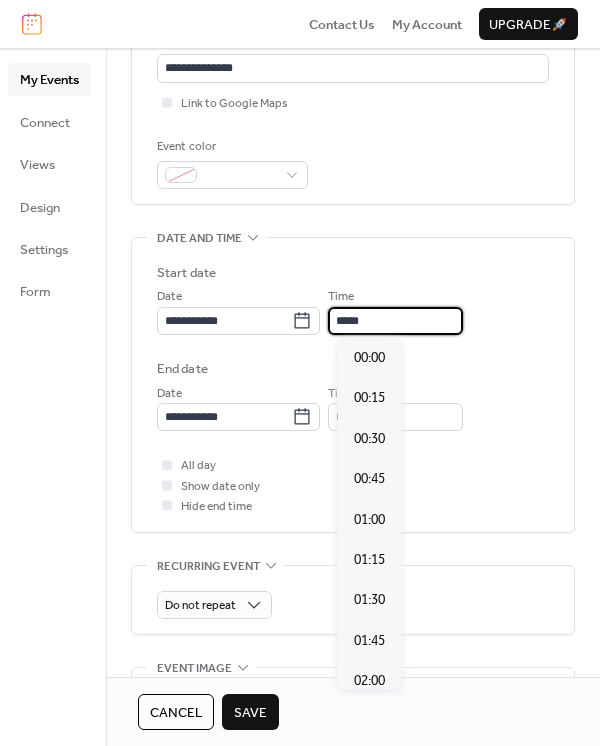 scroll, scrollTop: 1958, scrollLeft: 0, axis: vertical 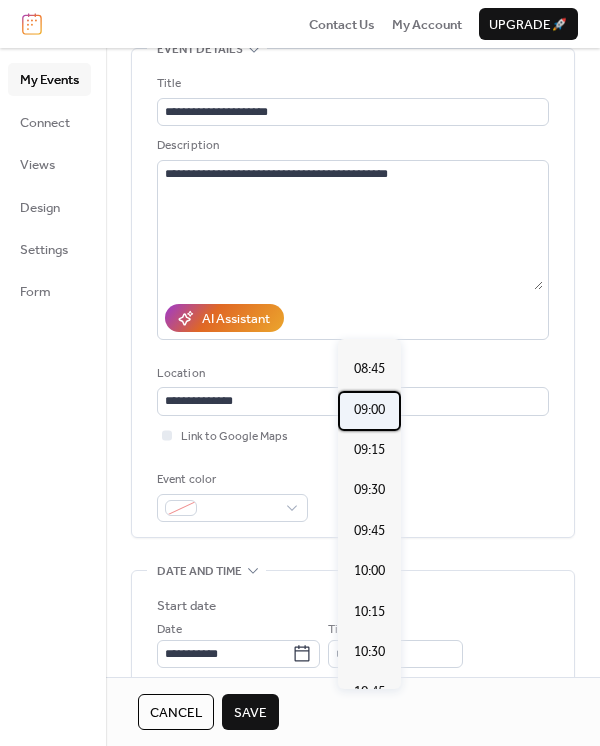 click on "09:00" at bounding box center (369, 411) 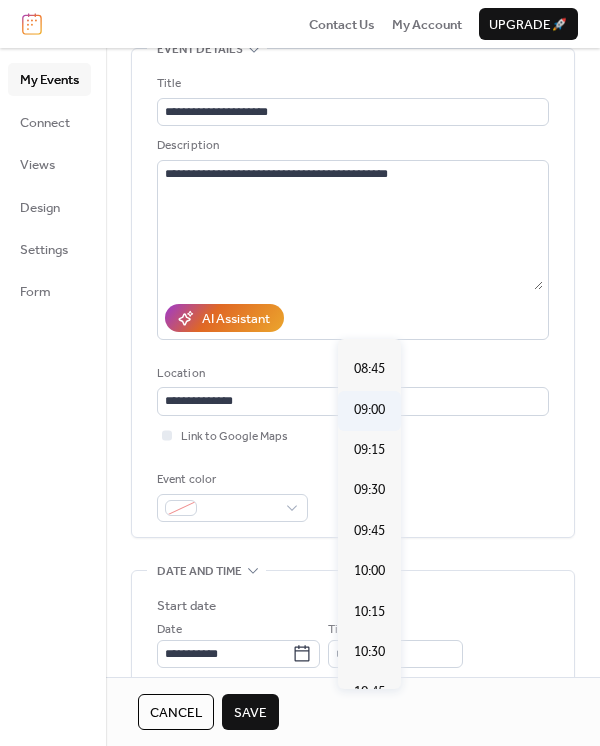 type on "*****" 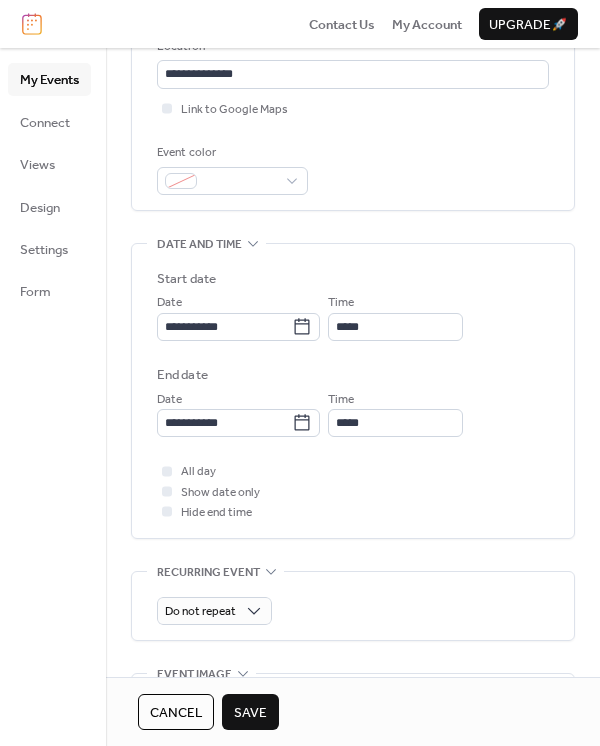 scroll, scrollTop: 444, scrollLeft: 0, axis: vertical 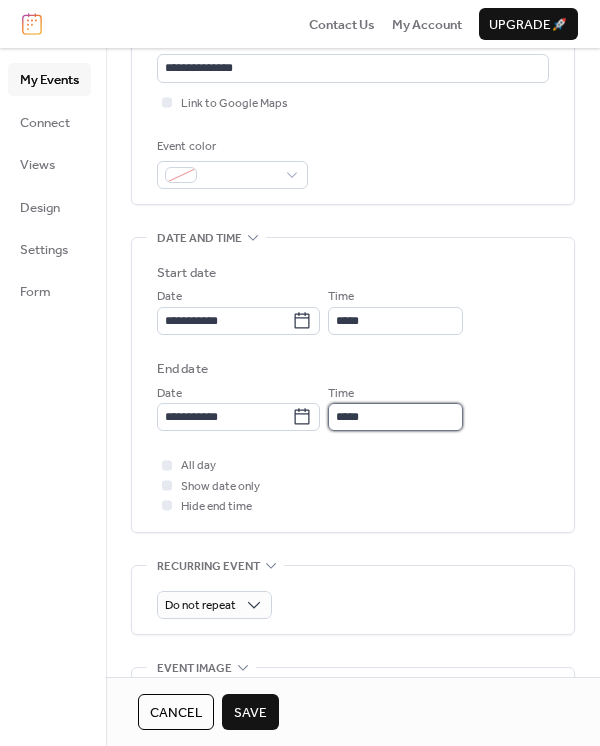 click on "*****" at bounding box center (395, 417) 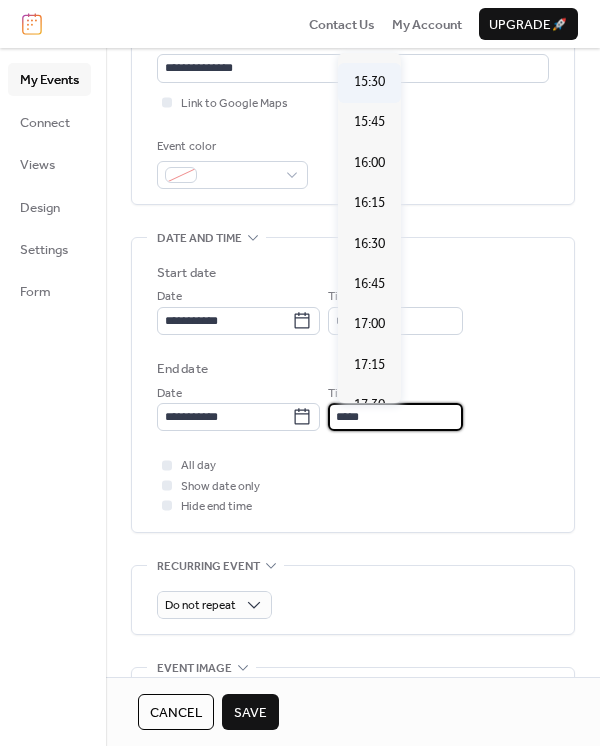 scroll, scrollTop: 1222, scrollLeft: 0, axis: vertical 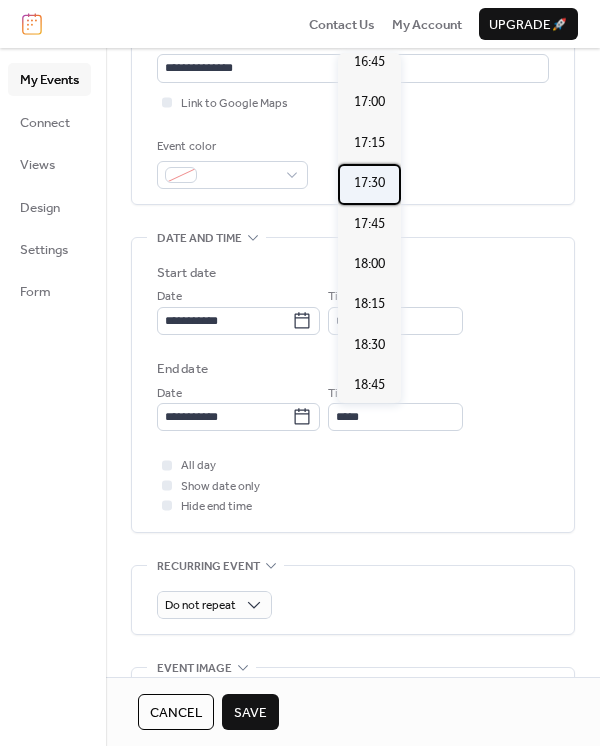 click on "17:30" at bounding box center (369, 183) 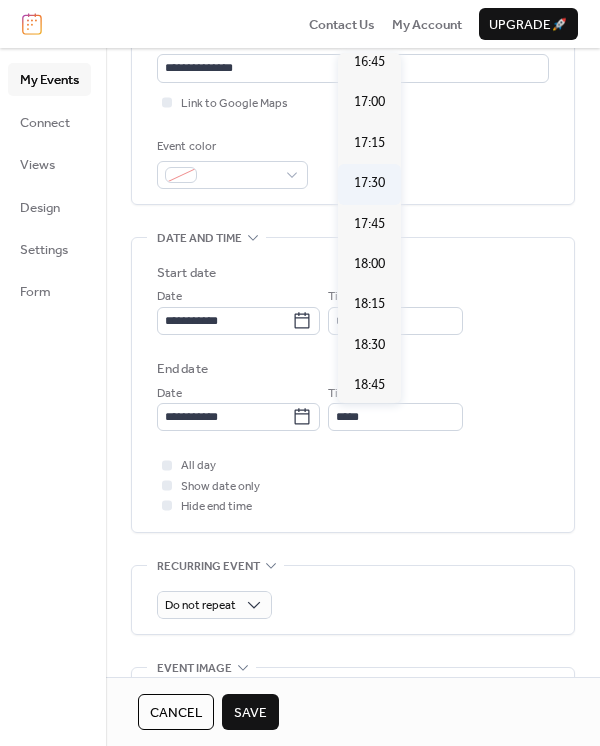 type on "*****" 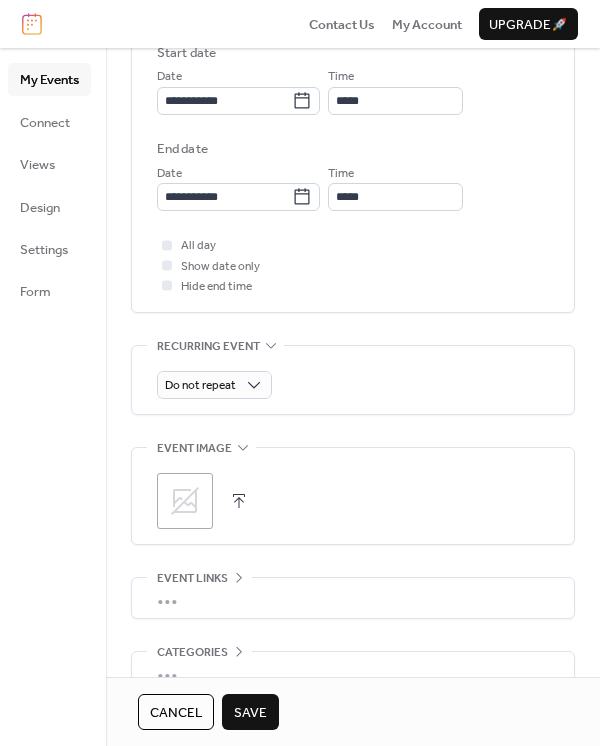 scroll, scrollTop: 666, scrollLeft: 0, axis: vertical 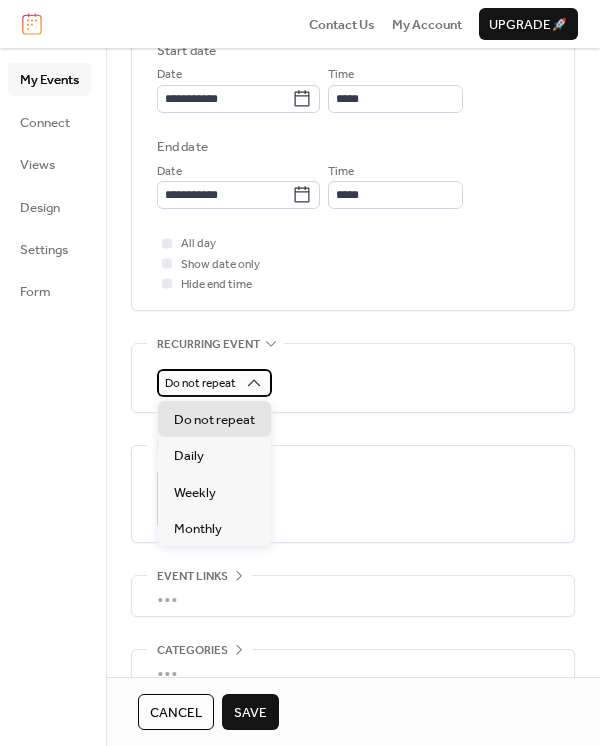 click 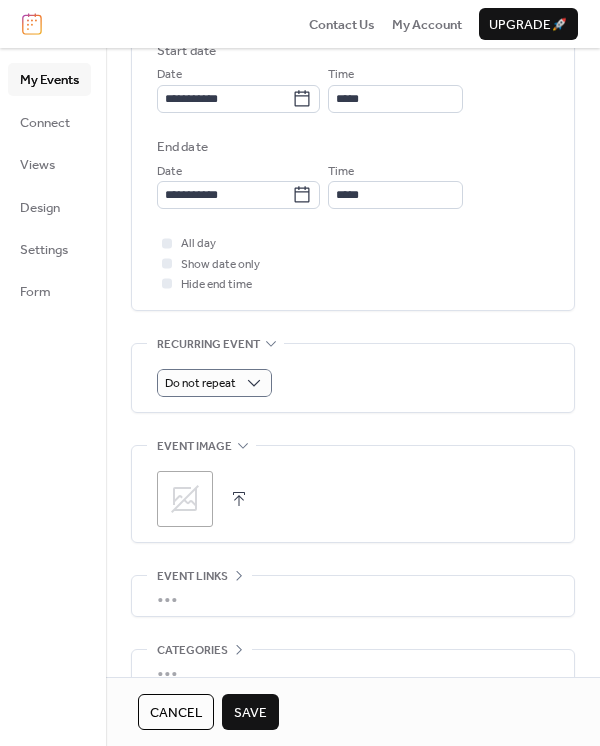 click on "Do not repeat" at bounding box center (353, 383) 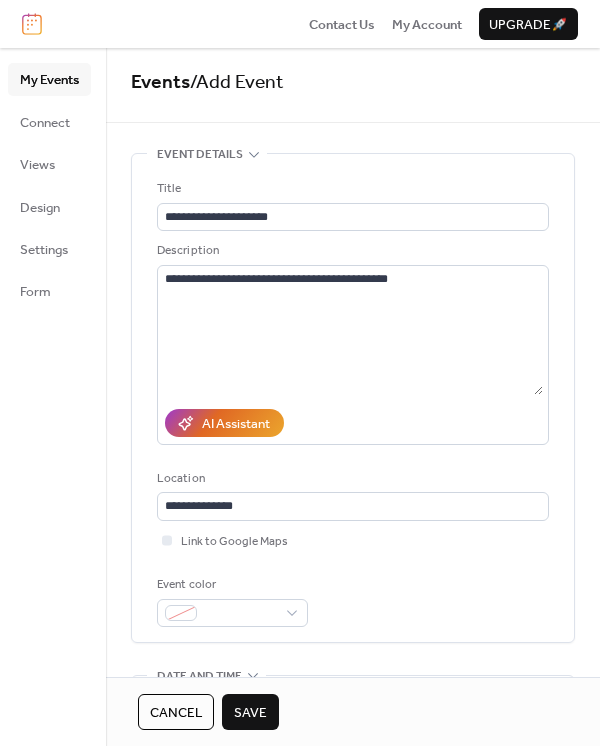 scroll, scrollTop: 0, scrollLeft: 0, axis: both 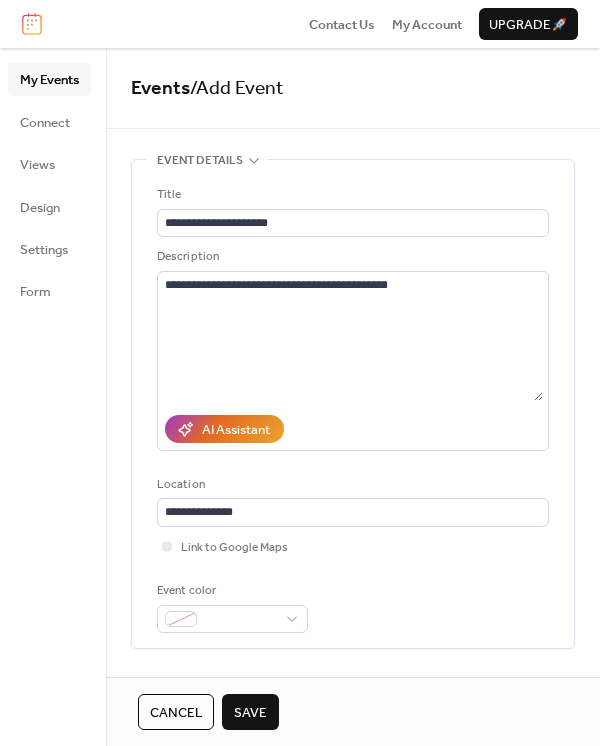 click on "Save" at bounding box center [250, 713] 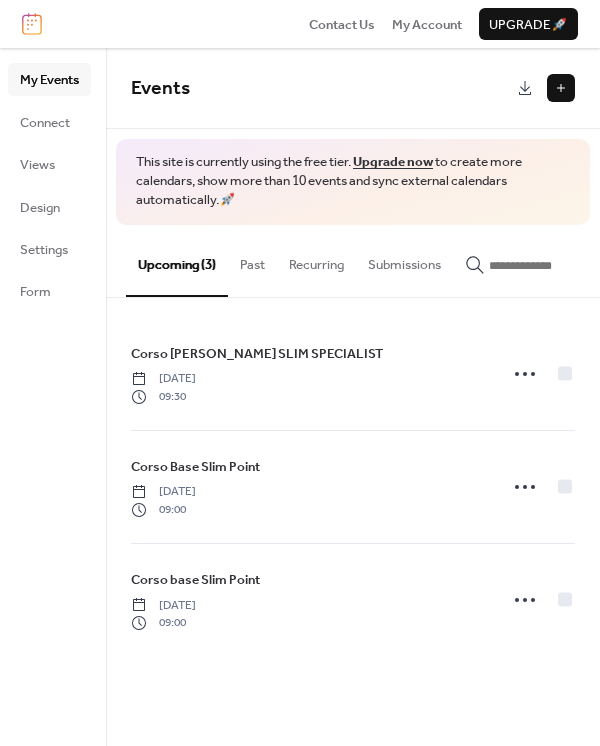 click at bounding box center (561, 88) 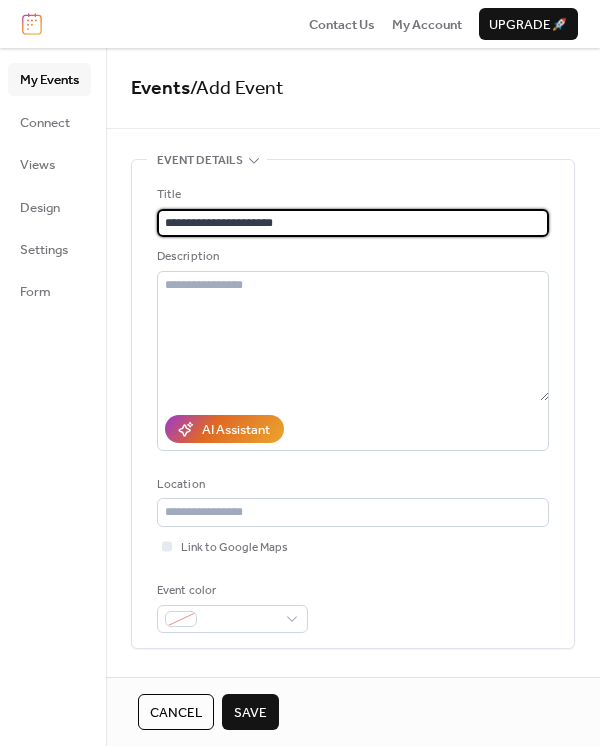 click on "**********" at bounding box center [353, 223] 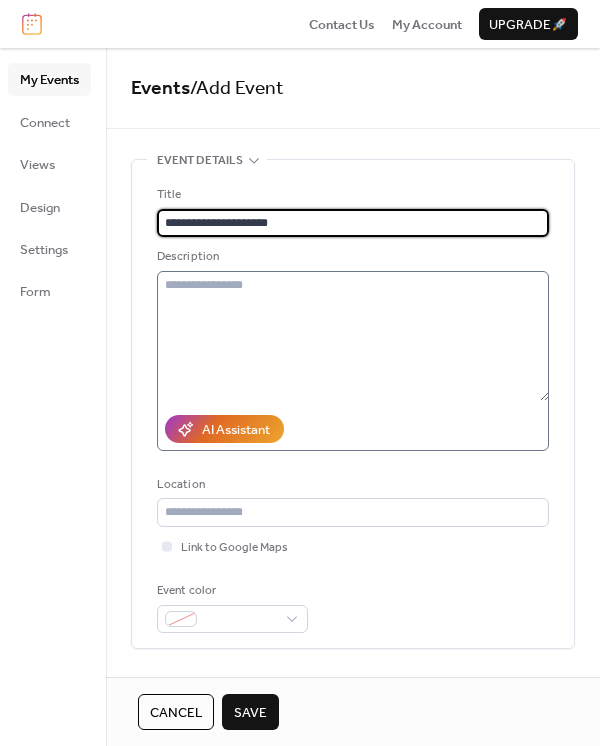type on "**********" 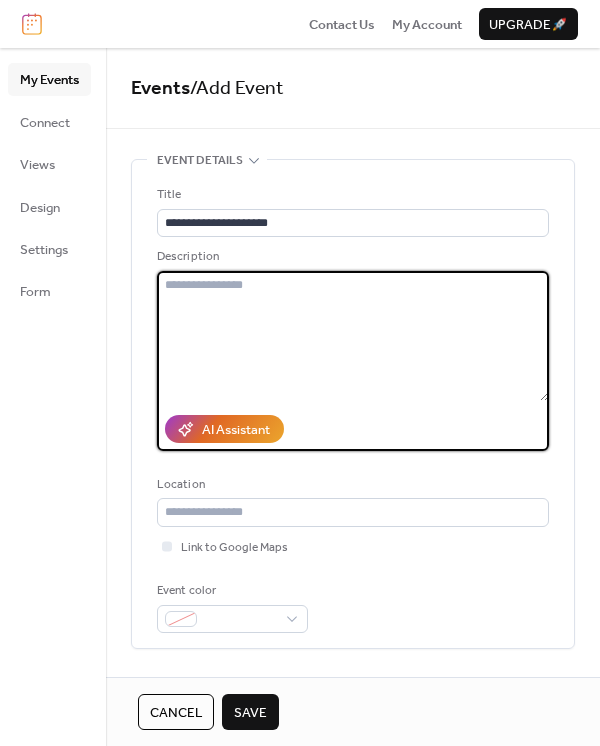 click at bounding box center [353, 336] 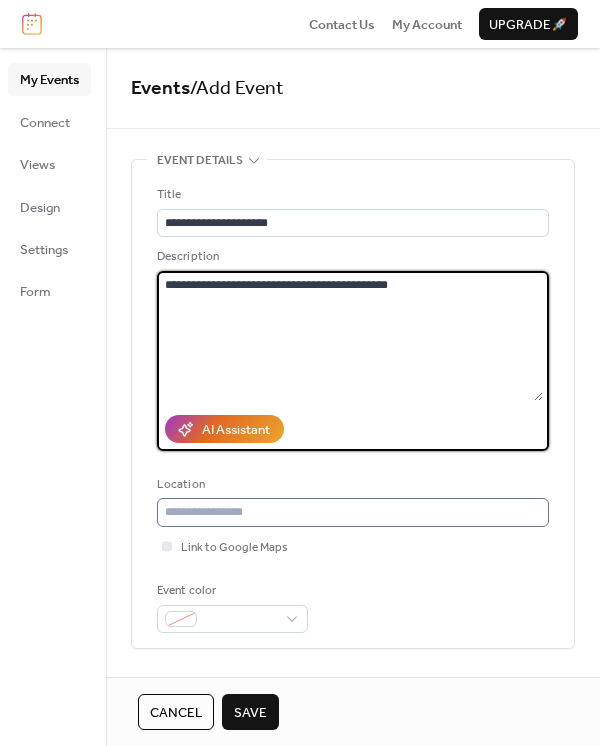 type on "**********" 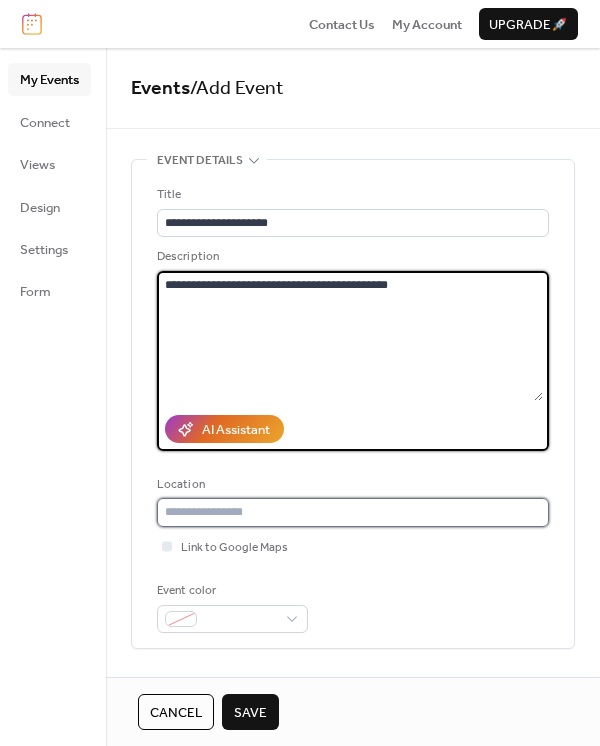 click at bounding box center [353, 512] 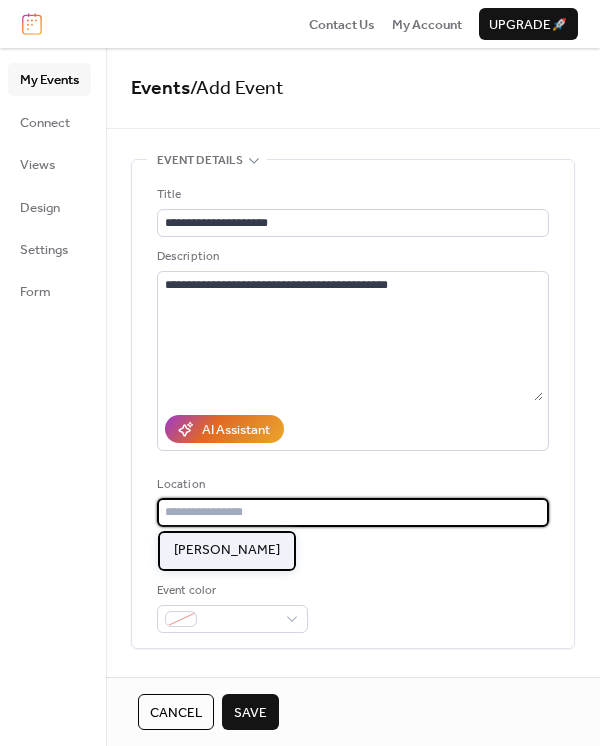 click on "[PERSON_NAME]" at bounding box center [227, 550] 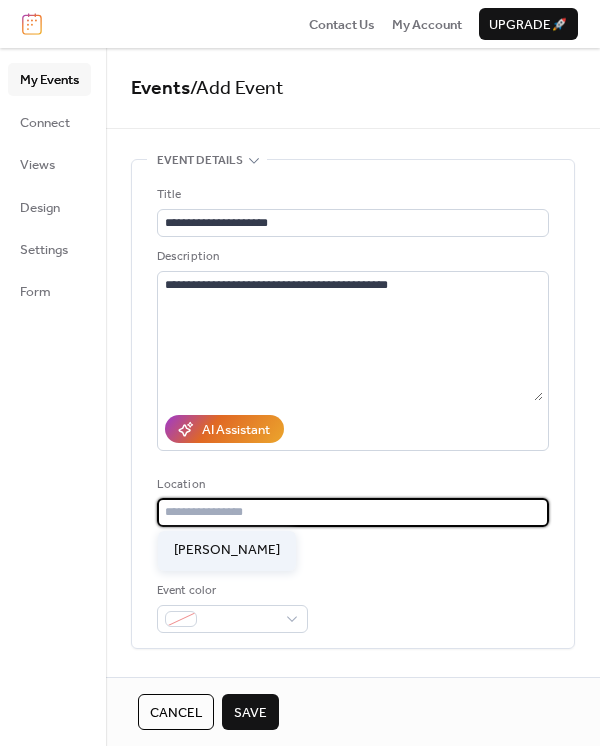 type on "**********" 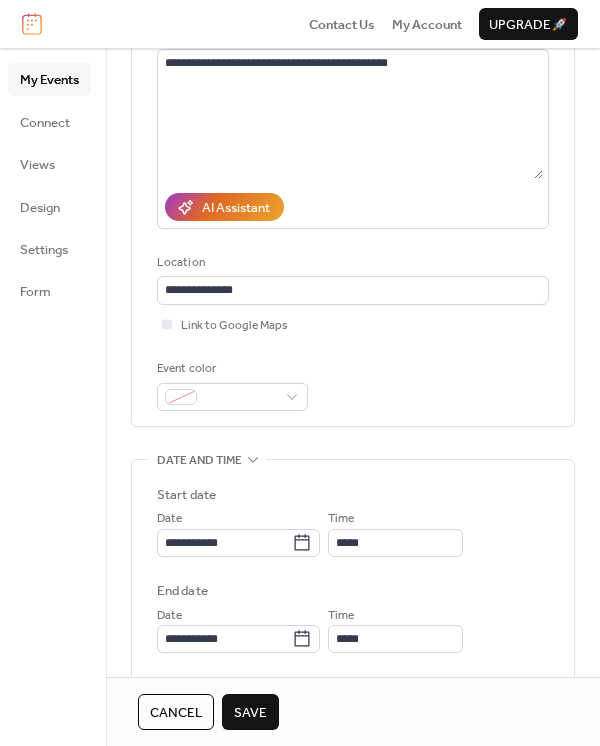 scroll, scrollTop: 333, scrollLeft: 0, axis: vertical 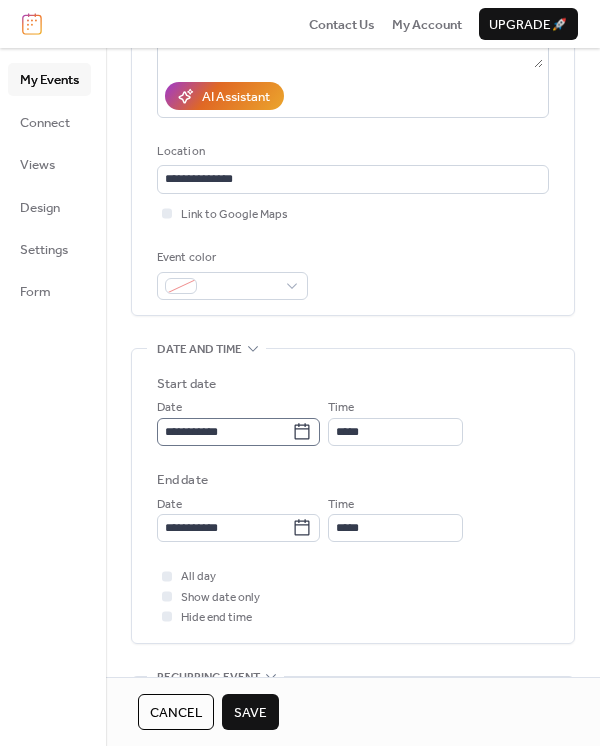 click 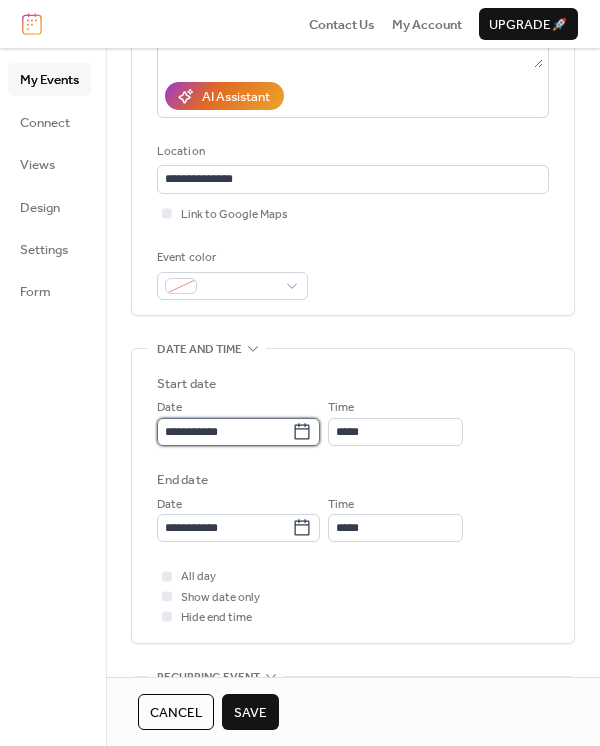 click on "**********" at bounding box center [224, 432] 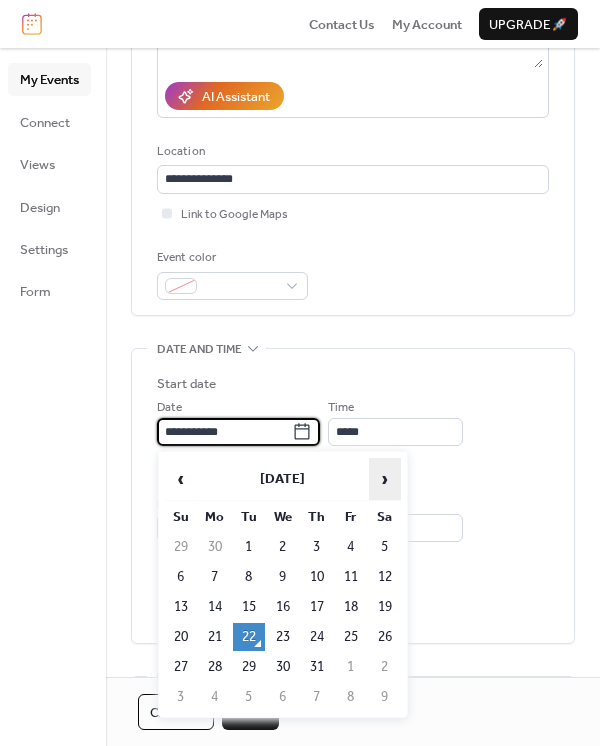 click on "›" at bounding box center (385, 479) 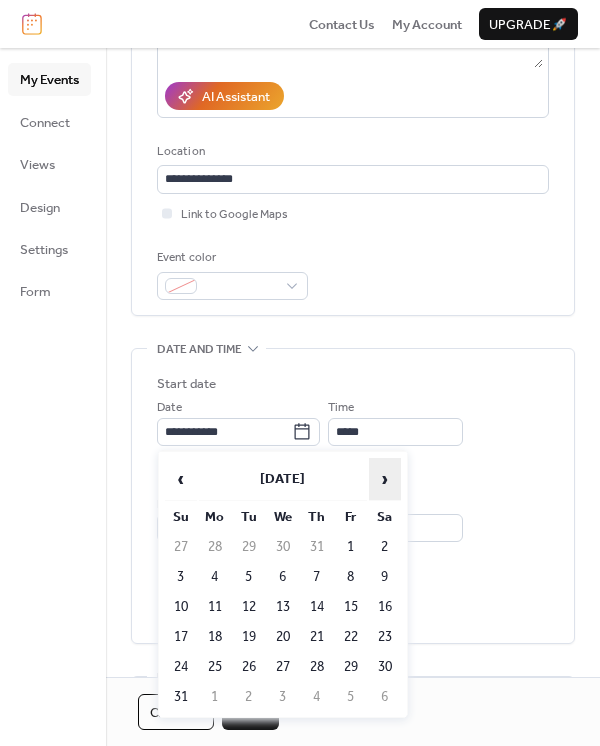 click on "›" at bounding box center (385, 479) 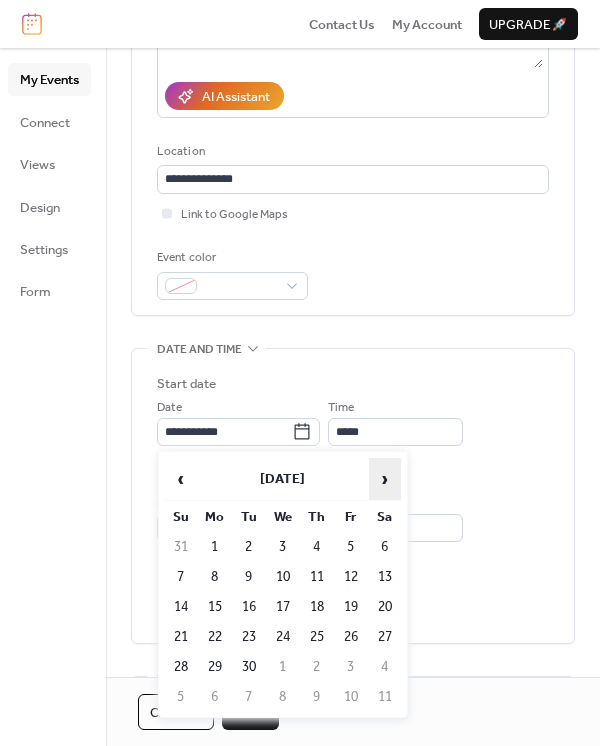 click on "›" at bounding box center (385, 479) 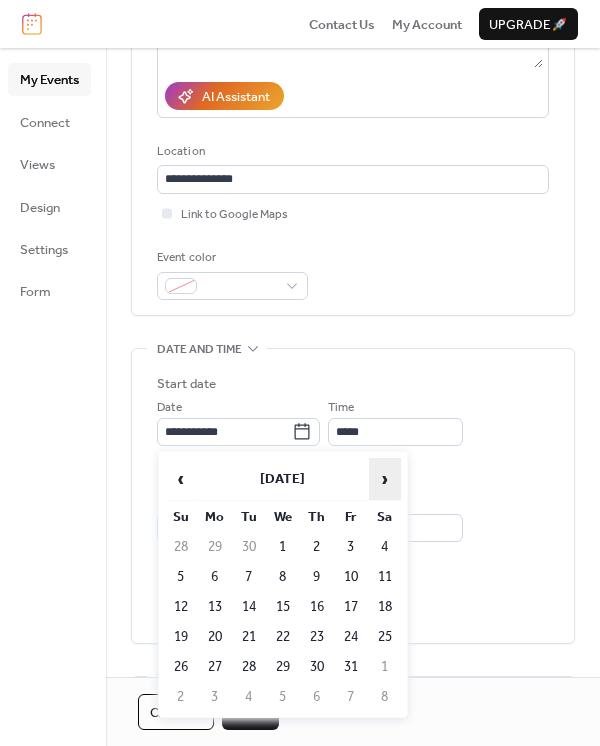 click on "›" at bounding box center [385, 479] 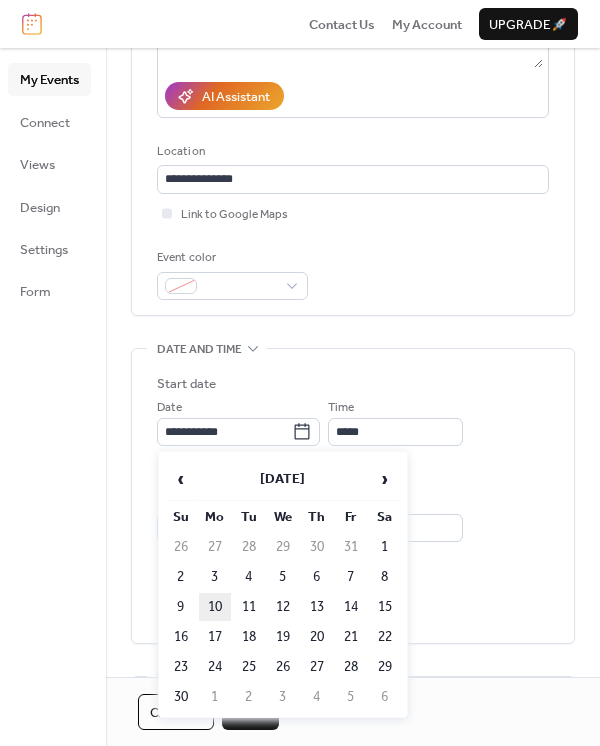click on "10" at bounding box center (215, 607) 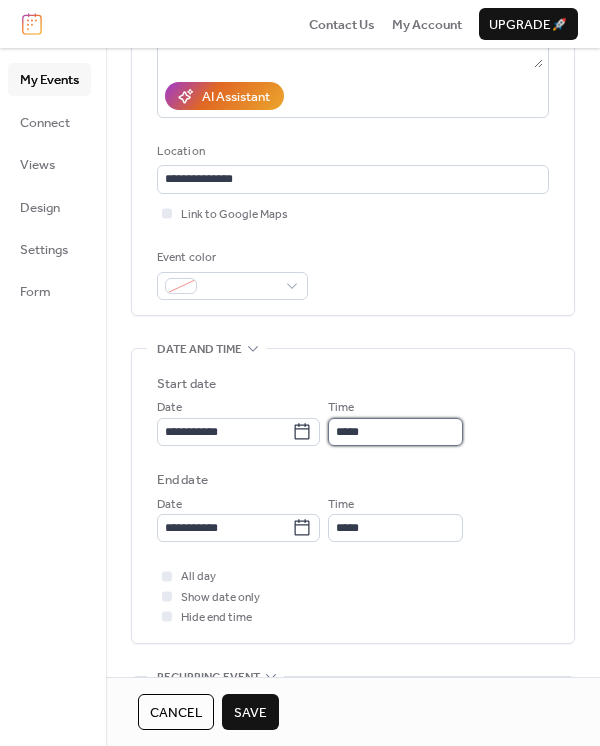 click on "*****" at bounding box center (395, 432) 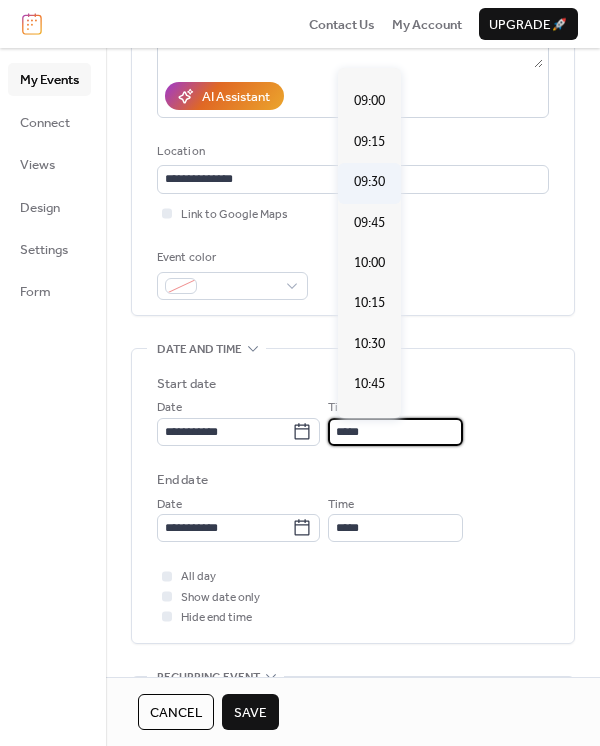 scroll, scrollTop: 1403, scrollLeft: 0, axis: vertical 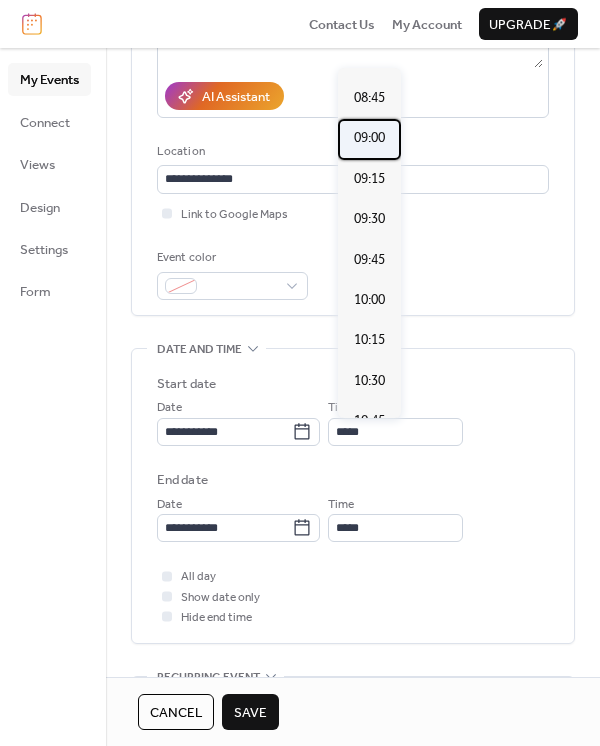 click on "09:00" at bounding box center (369, 138) 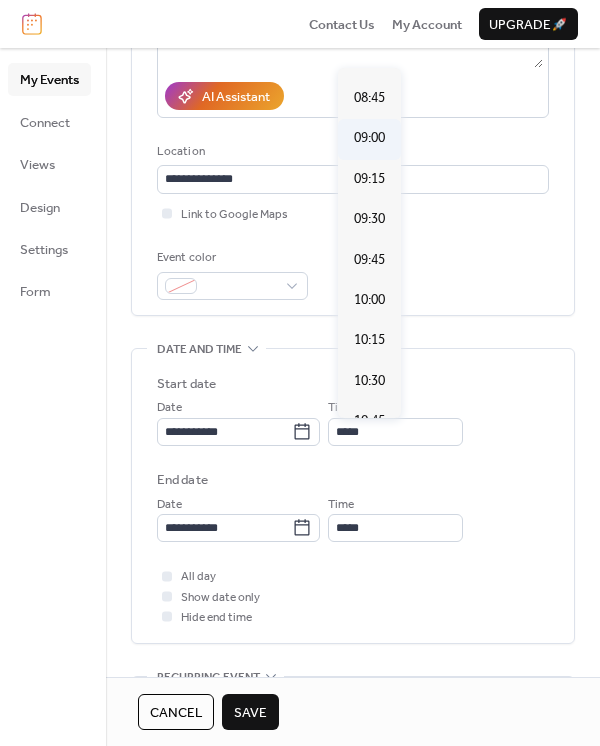 type on "*****" 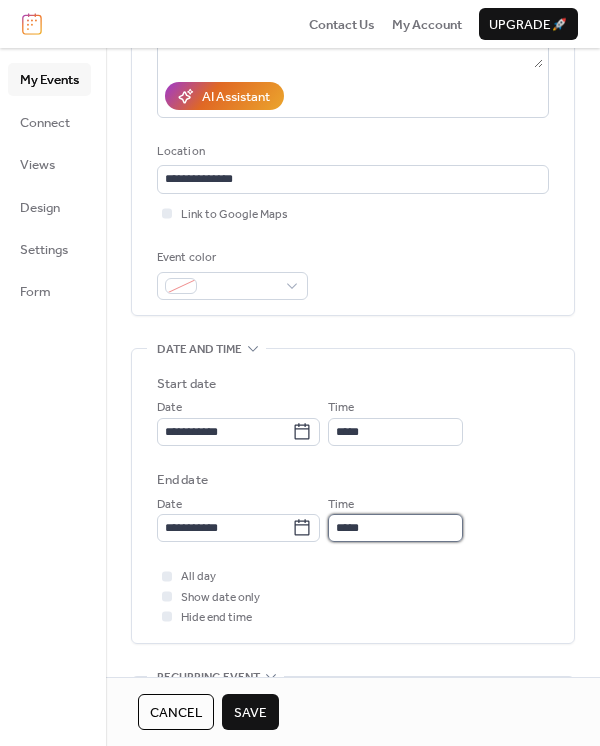 click on "*****" at bounding box center [395, 528] 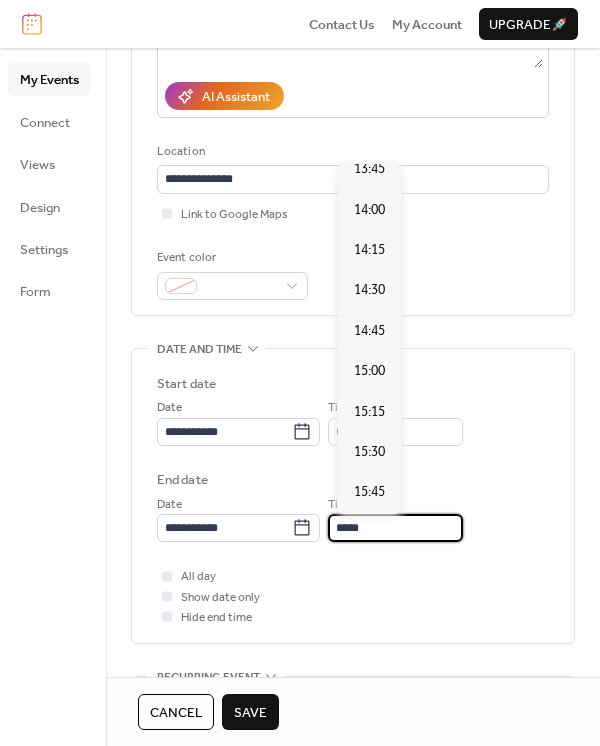 scroll, scrollTop: 777, scrollLeft: 0, axis: vertical 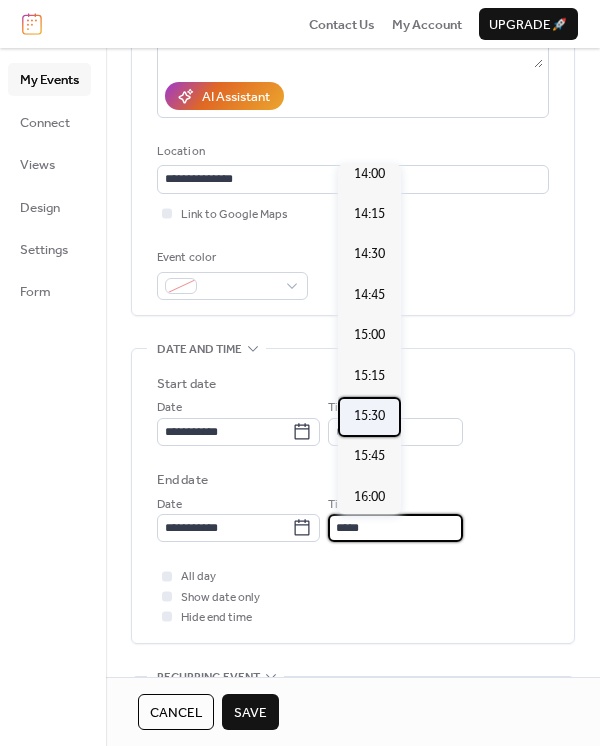 click on "15:30" at bounding box center [369, 416] 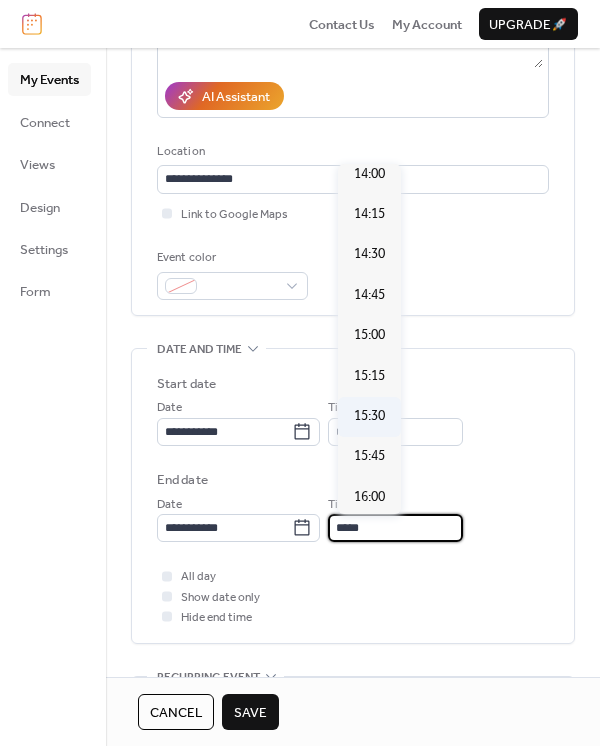 type on "*****" 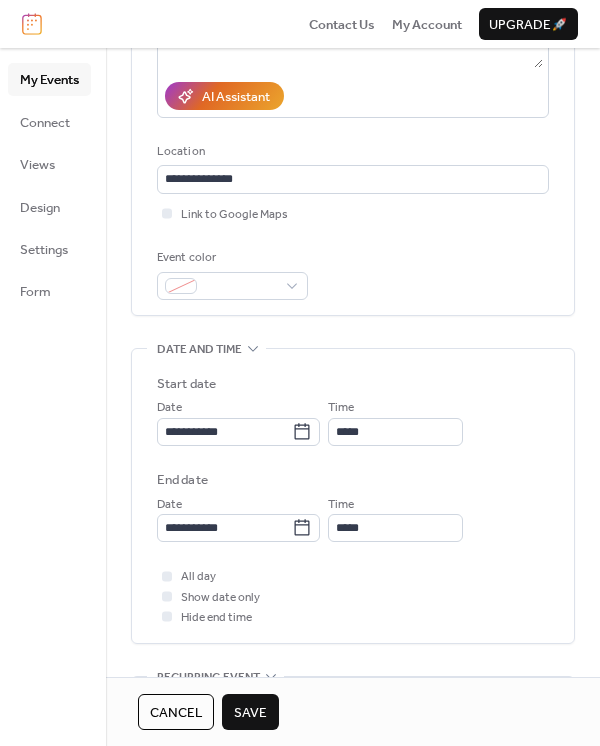 click on "Save" at bounding box center (250, 712) 